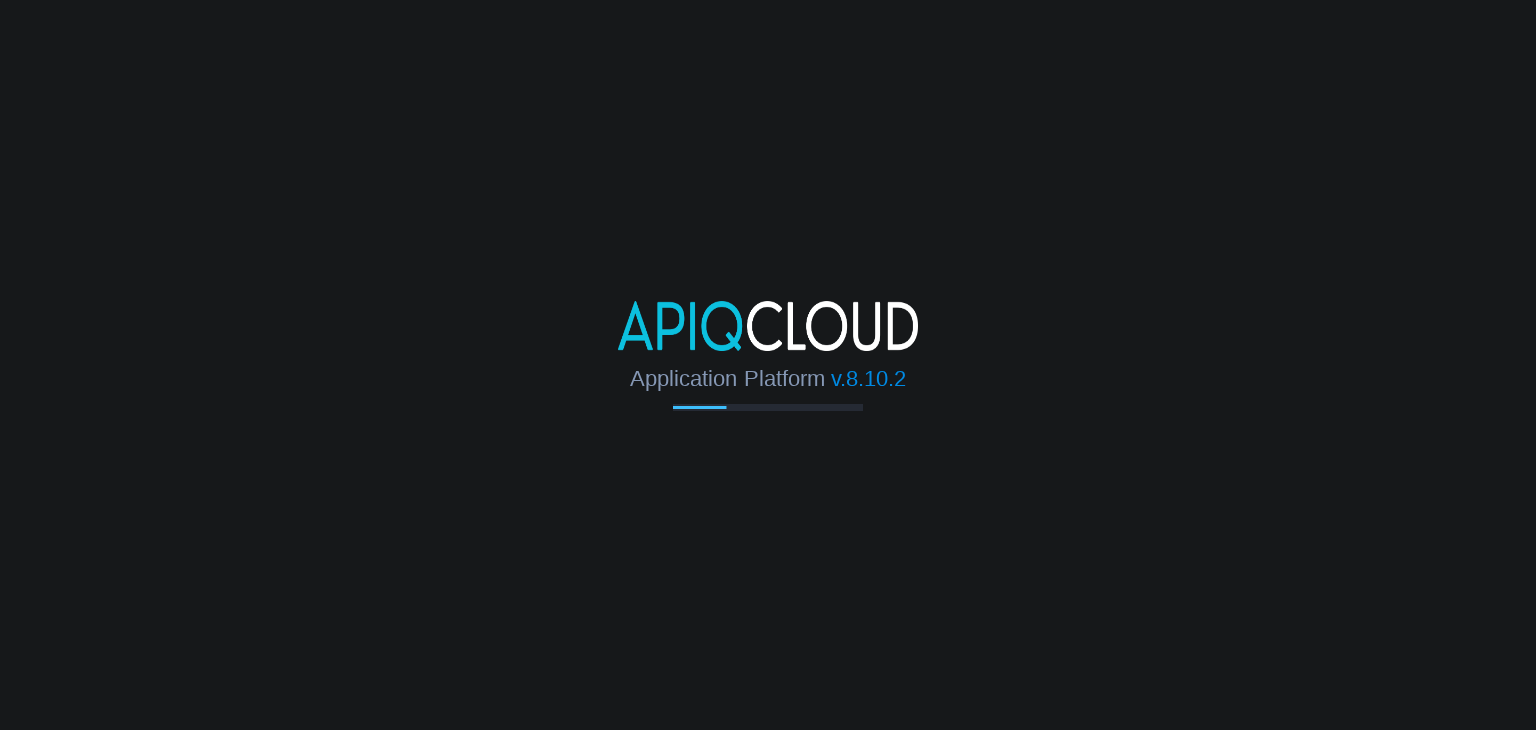 scroll, scrollTop: 0, scrollLeft: 0, axis: both 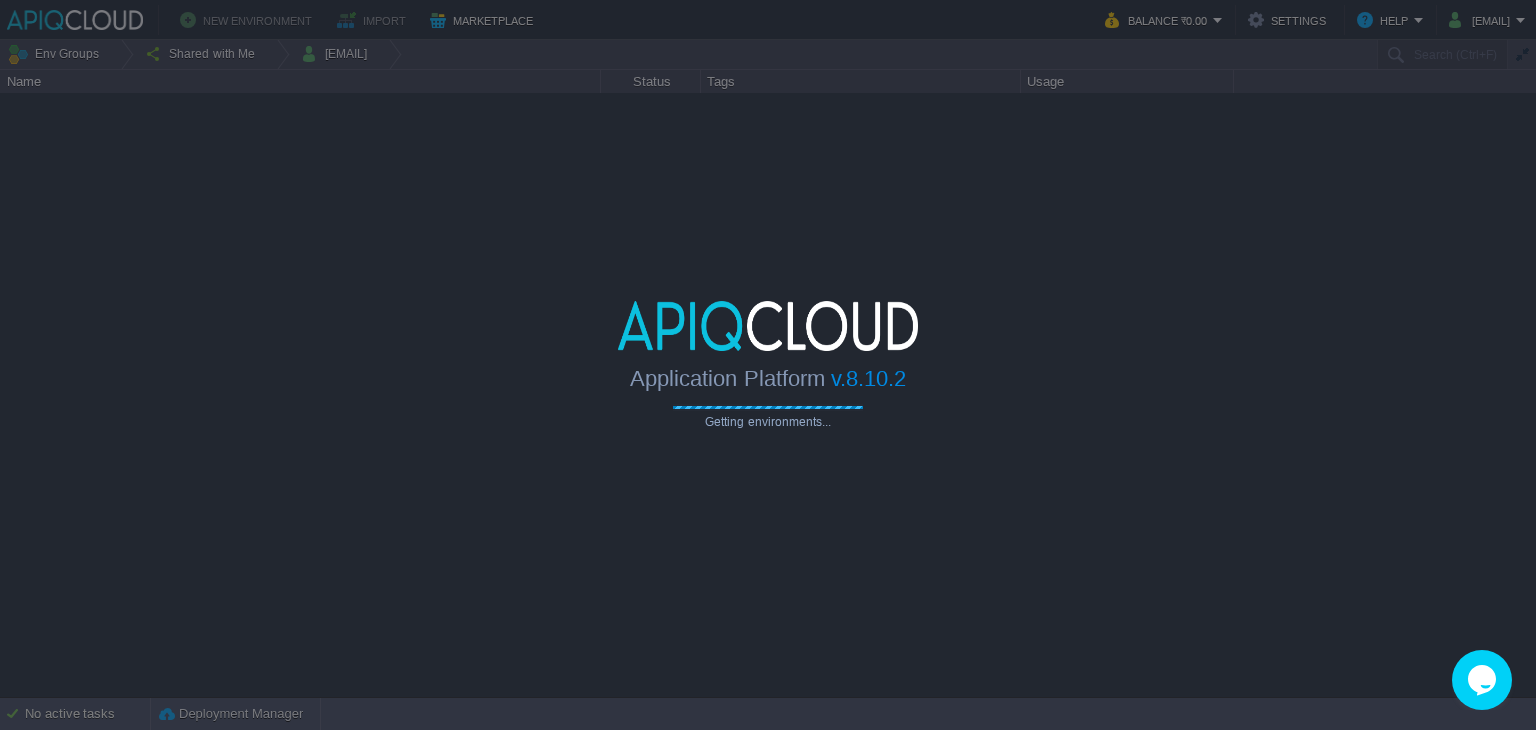 type on "Search (Ctrl+F)" 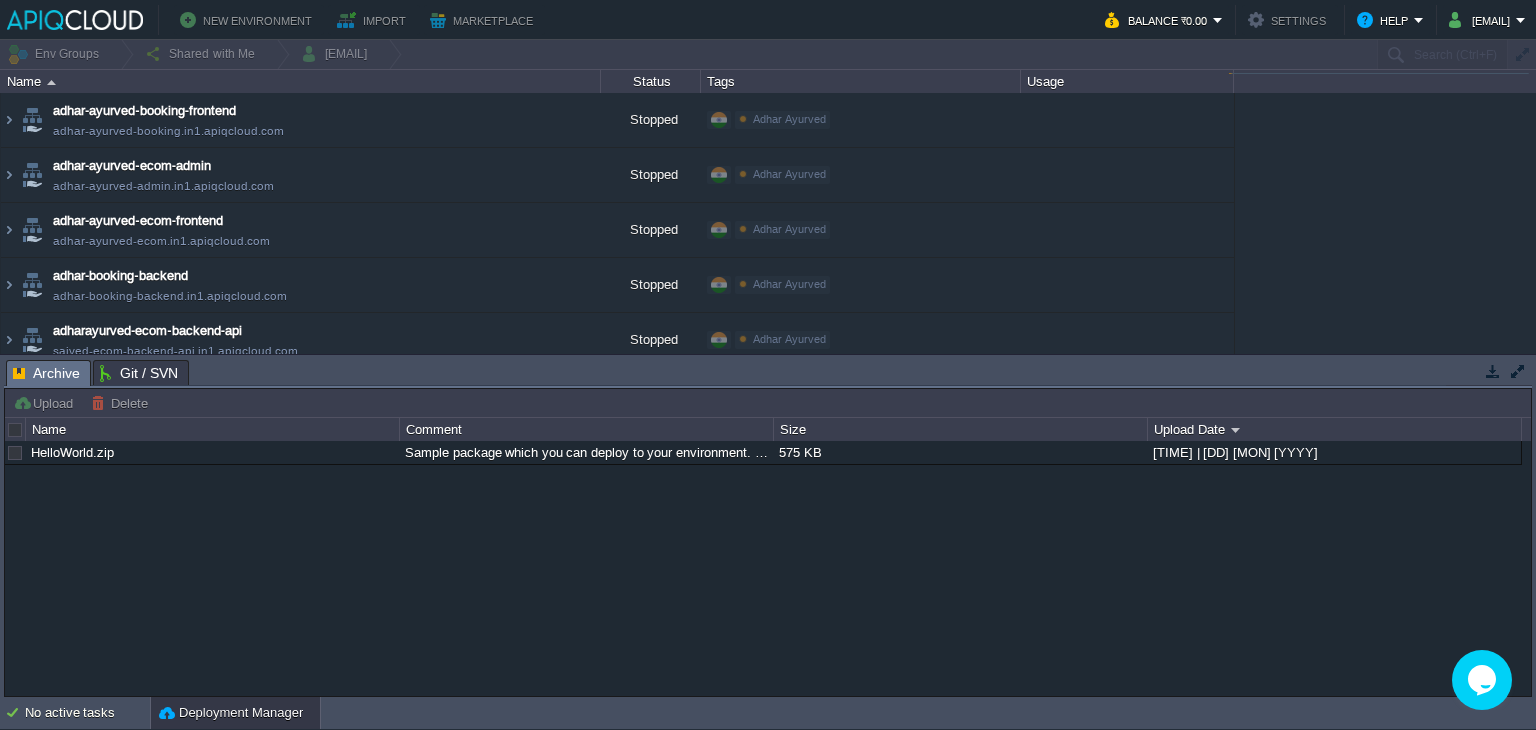 scroll, scrollTop: 0, scrollLeft: 0, axis: both 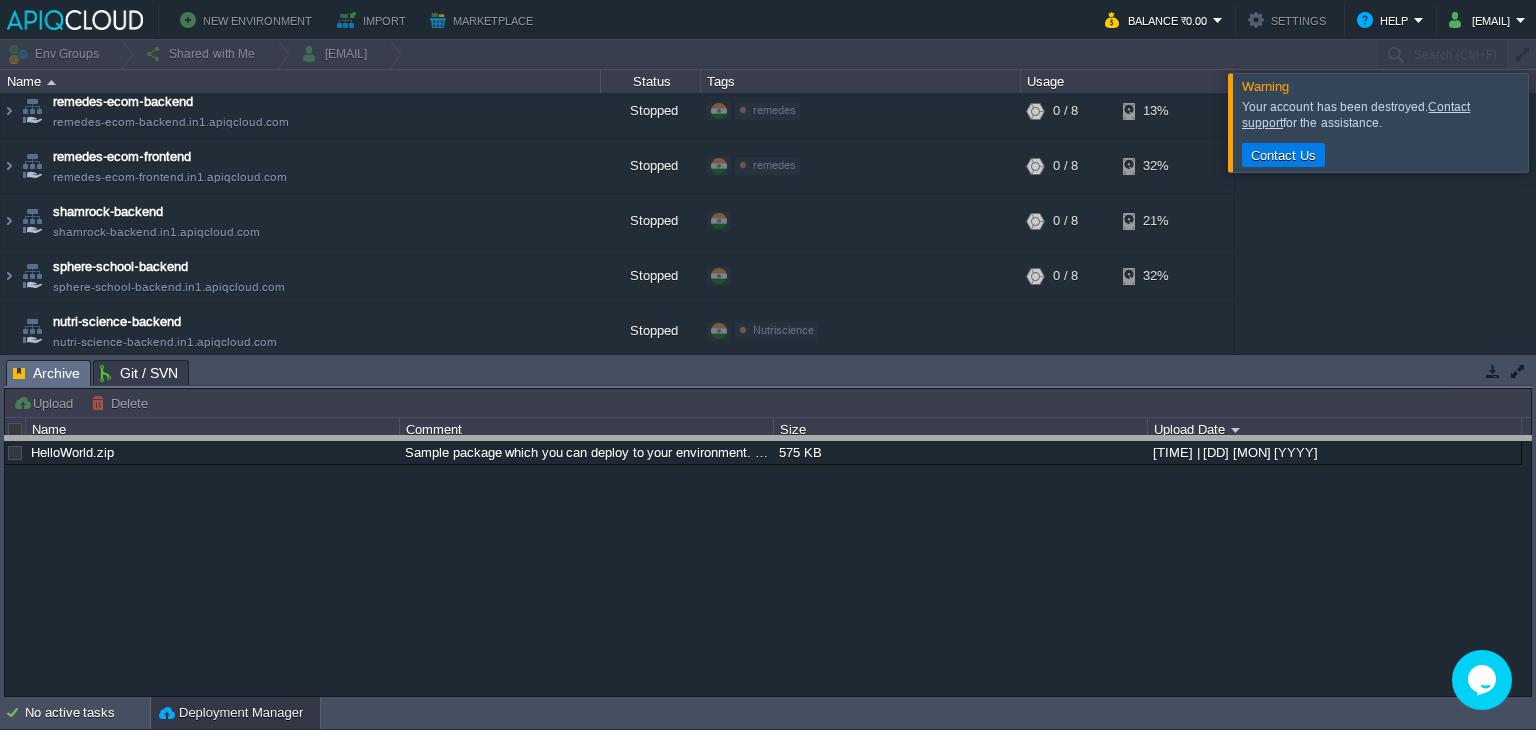 drag, startPoint x: 296, startPoint y: 385, endPoint x: 288, endPoint y: 501, distance: 116.275536 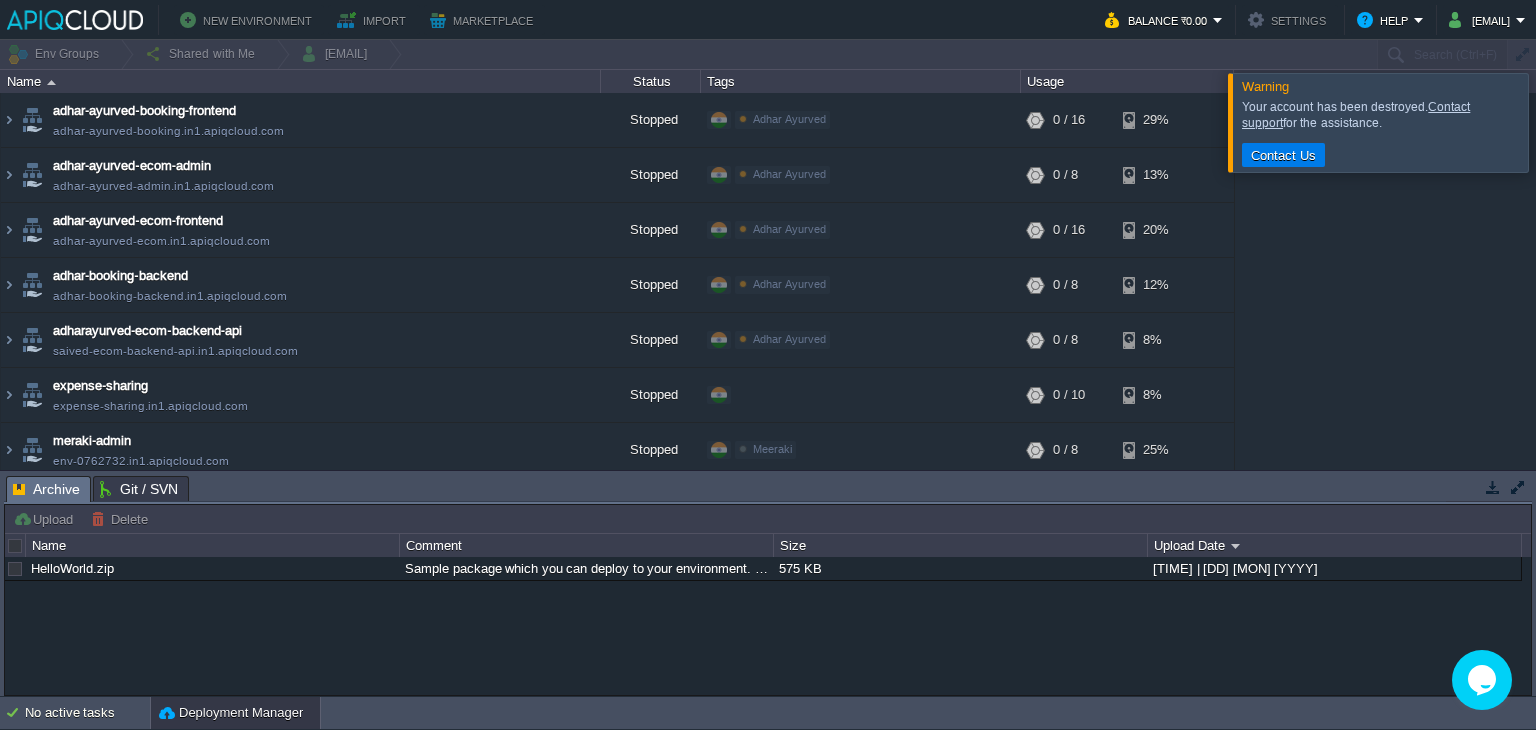 scroll, scrollTop: 608, scrollLeft: 0, axis: vertical 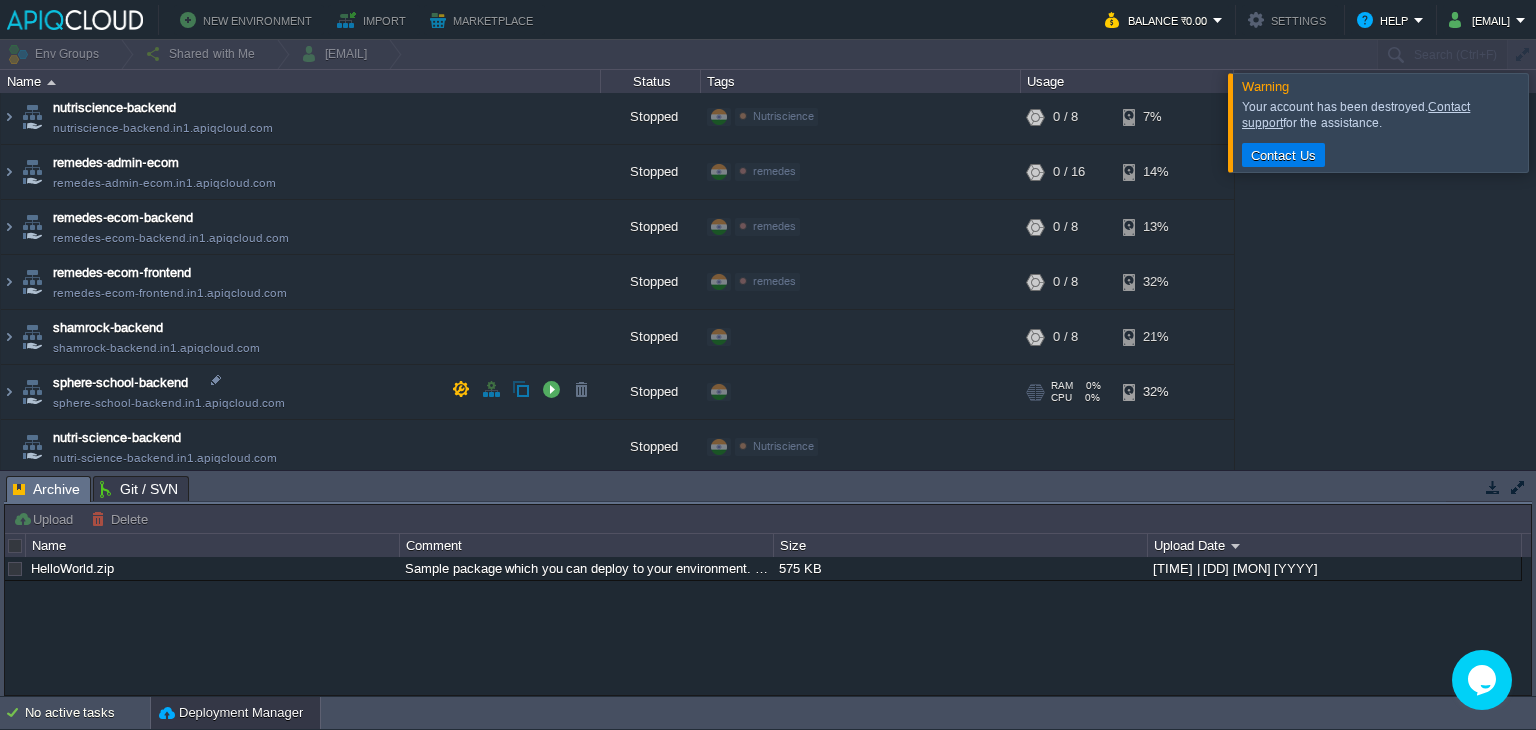 click on "sphere-school-backend sphere-school-backend.in1.apiqcloud.com" at bounding box center [301, 392] 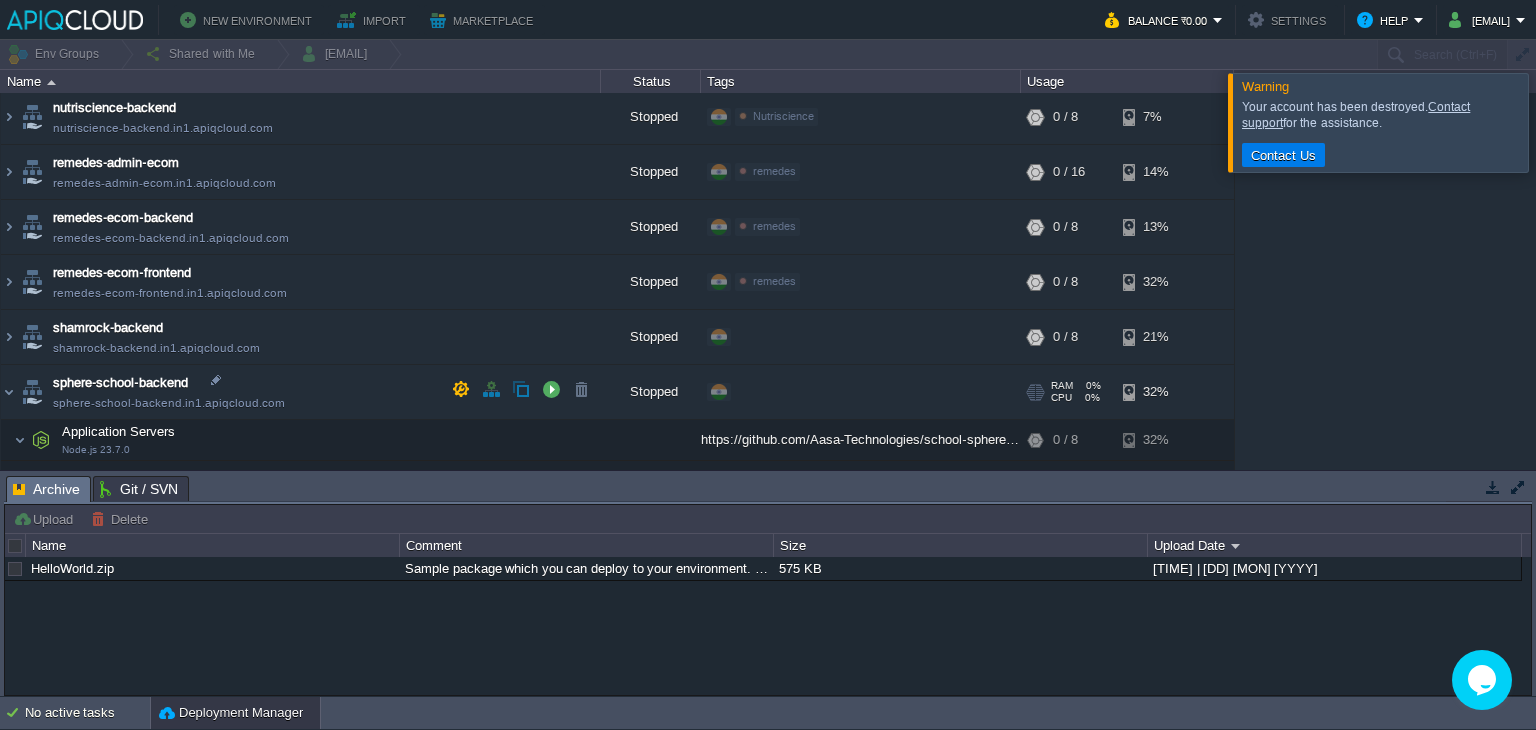 scroll, scrollTop: 713, scrollLeft: 0, axis: vertical 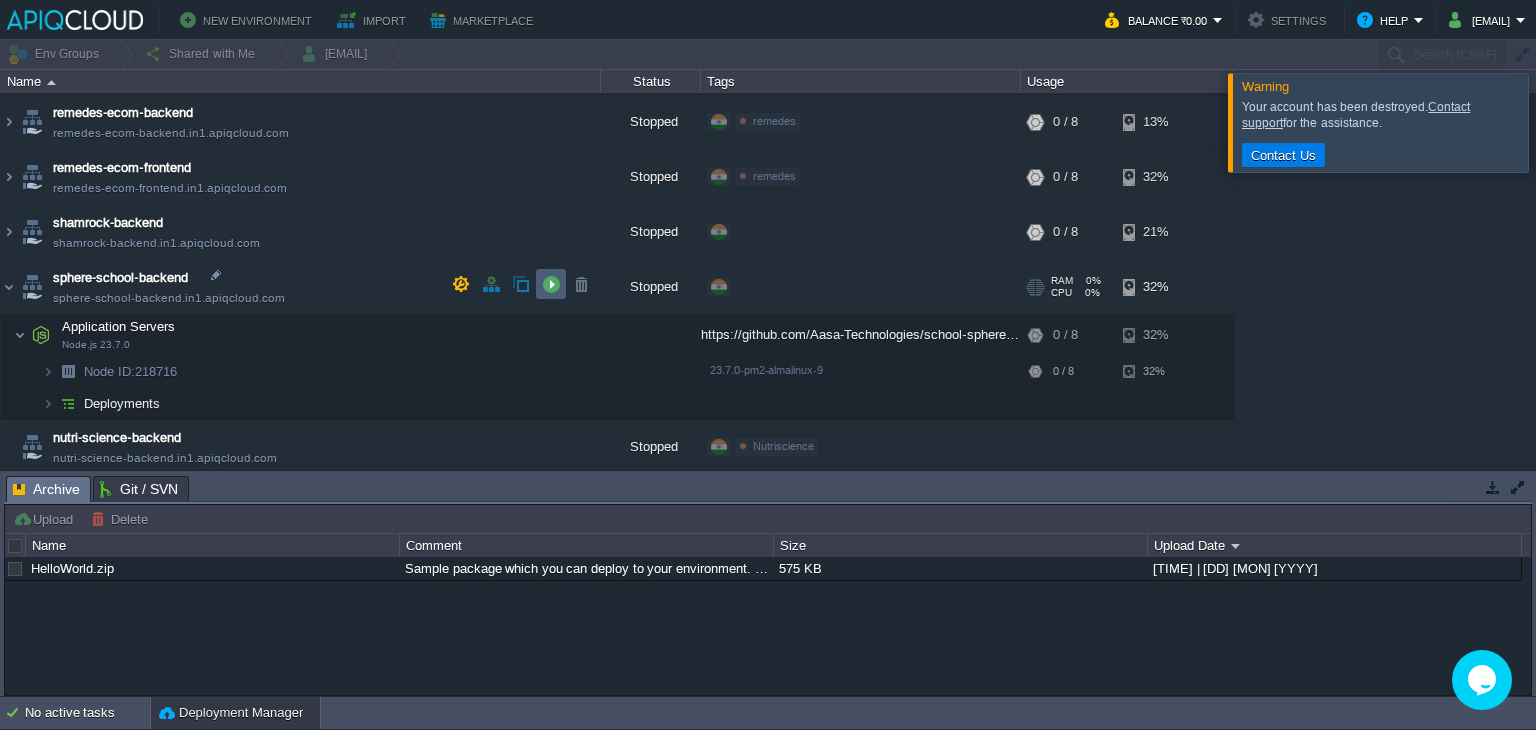 click at bounding box center [551, 284] 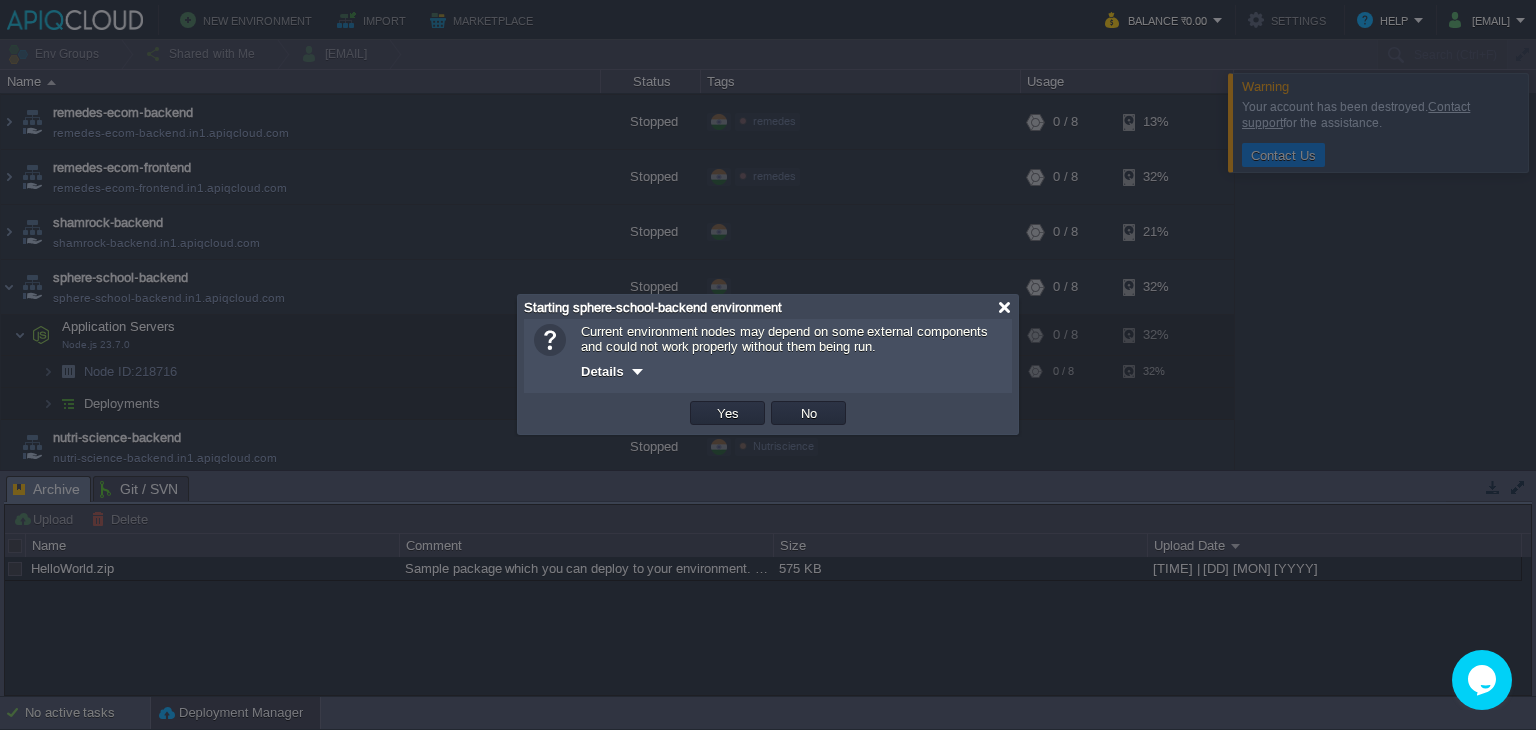 click at bounding box center [1004, 307] 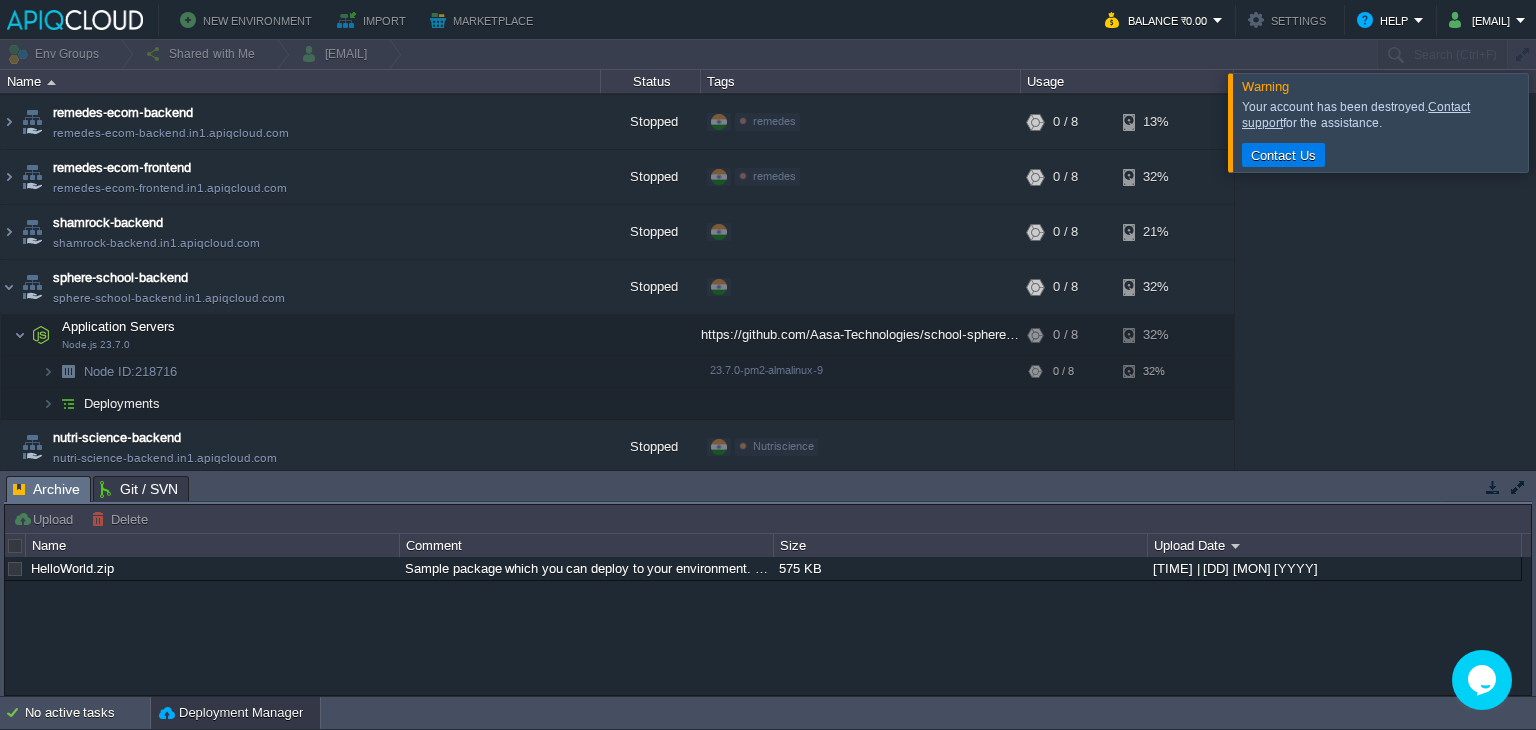scroll, scrollTop: 0, scrollLeft: 0, axis: both 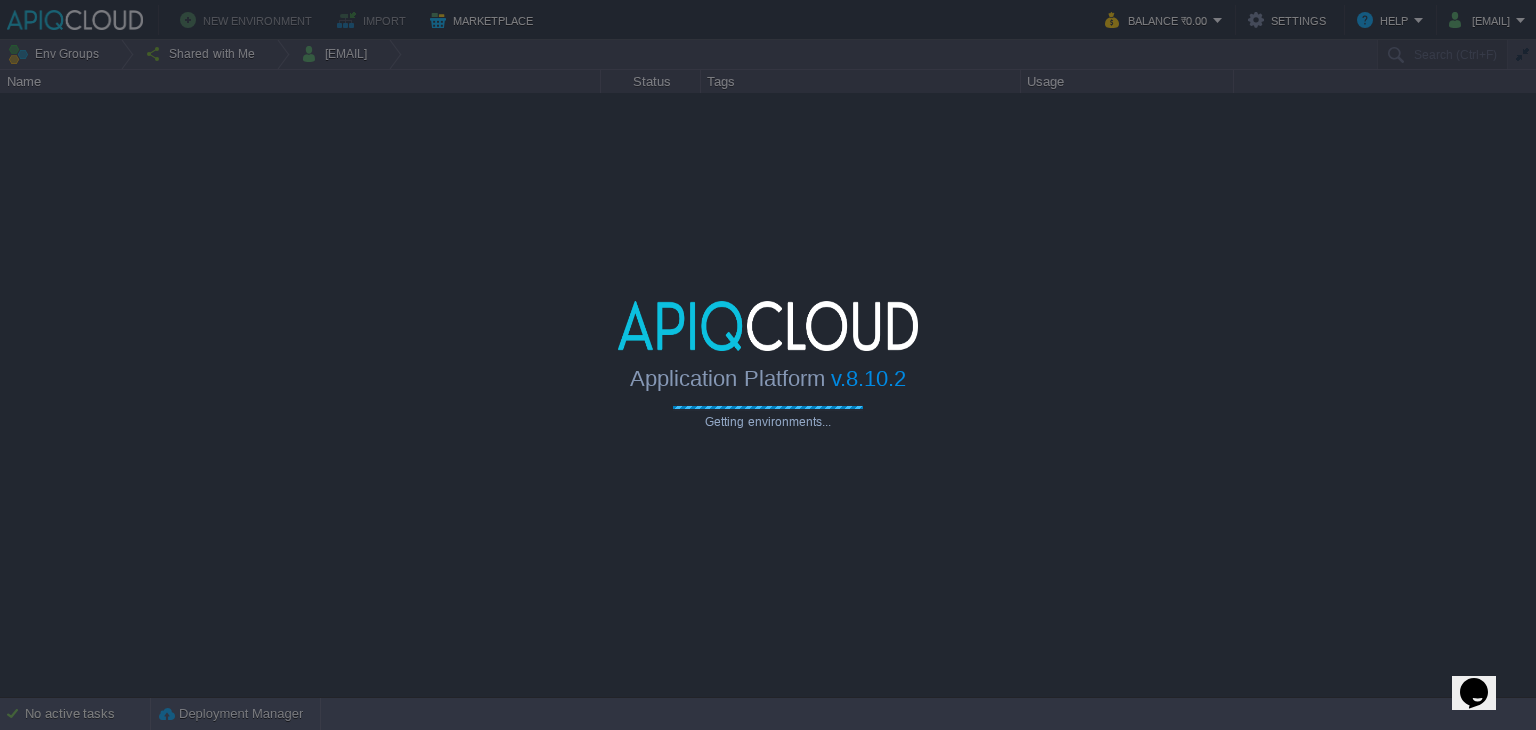 type on "Search (Ctrl+F)" 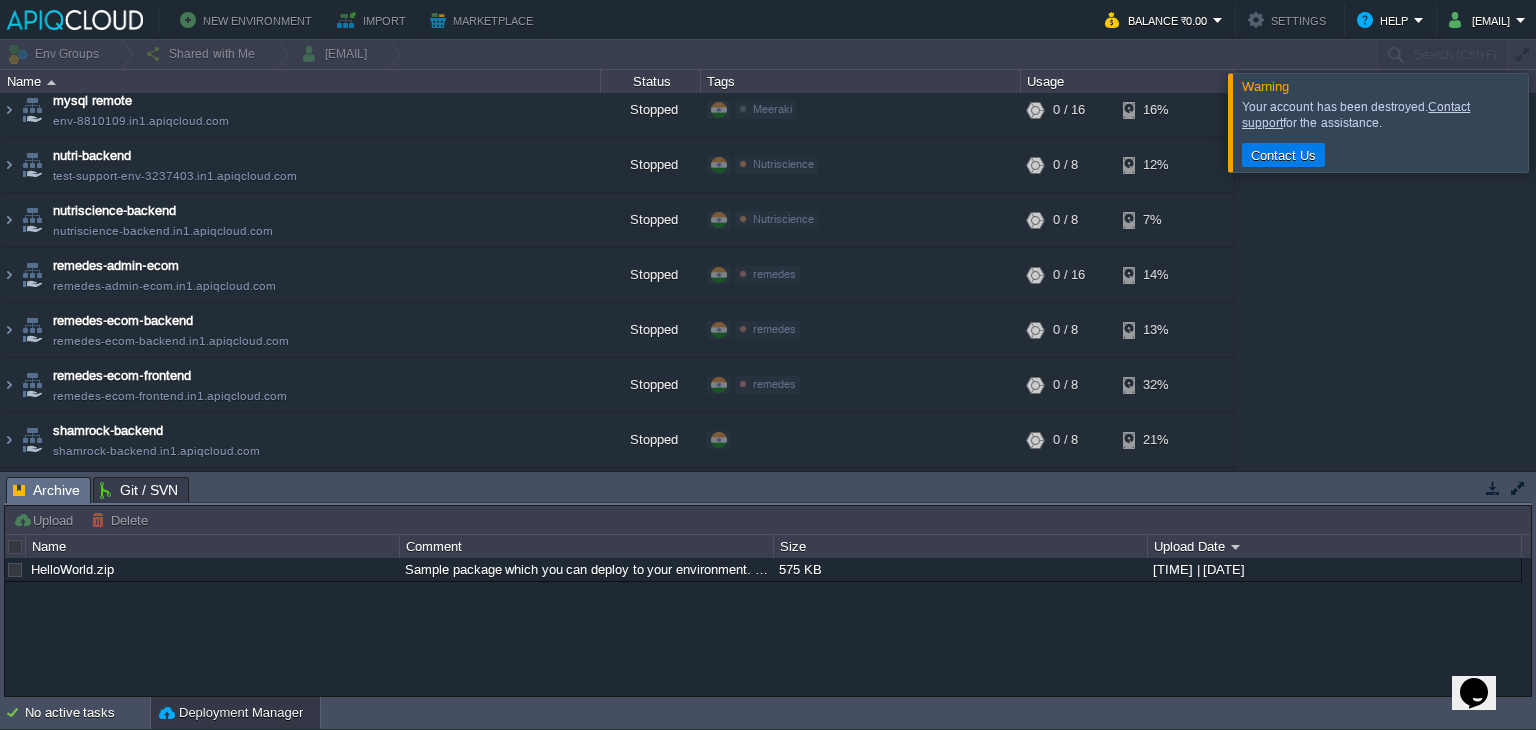scroll, scrollTop: 0, scrollLeft: 0, axis: both 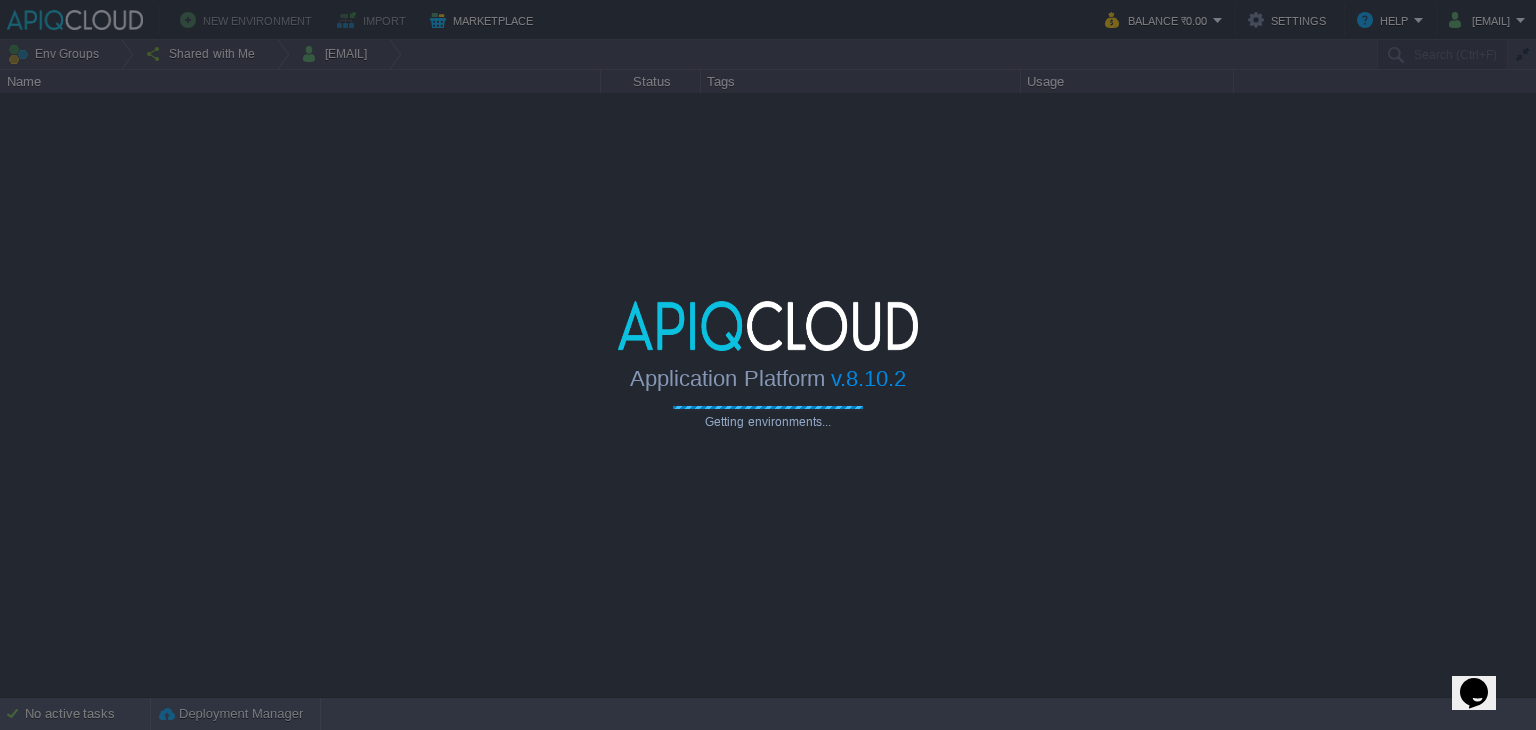 type on "Search (Ctrl+F)" 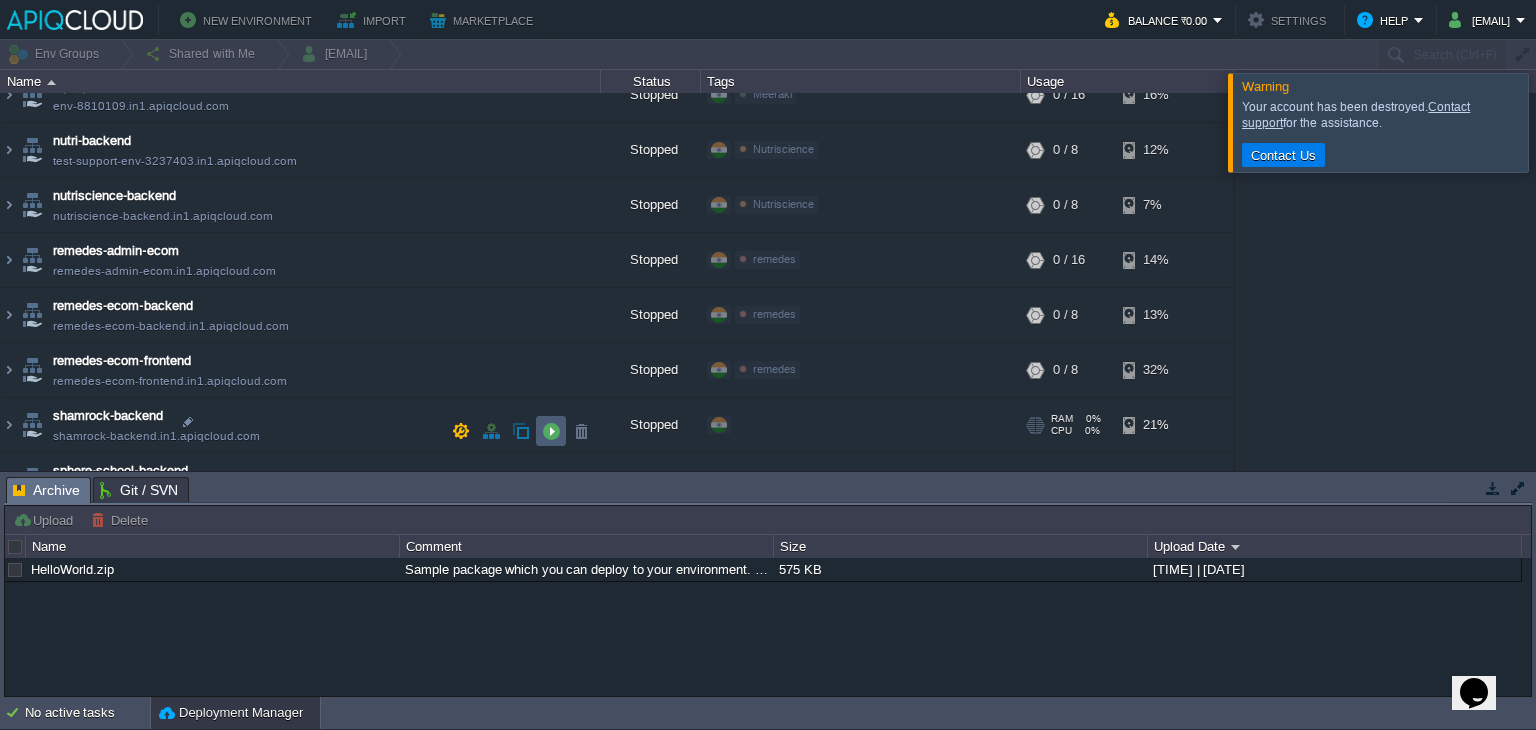 scroll, scrollTop: 608, scrollLeft: 0, axis: vertical 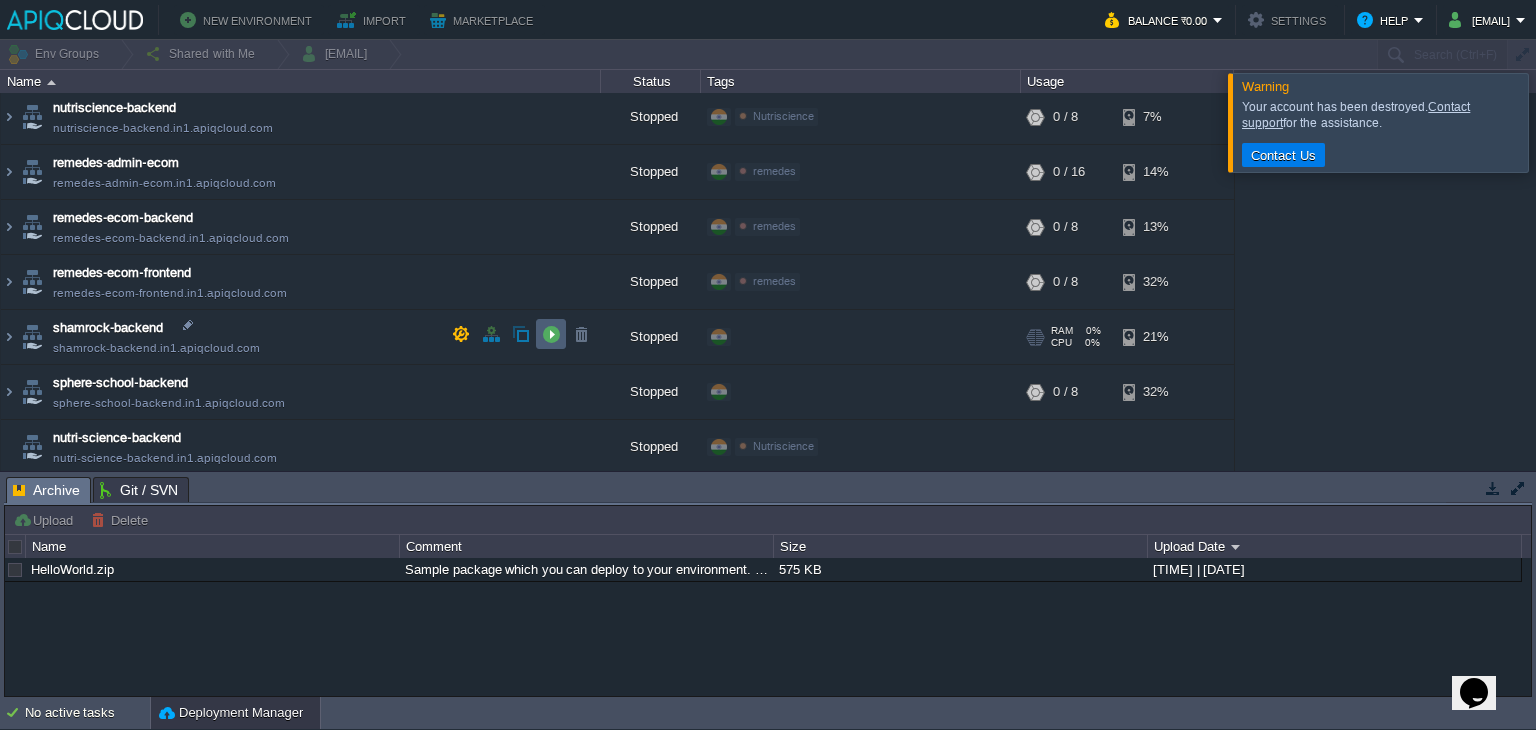 click at bounding box center [551, 334] 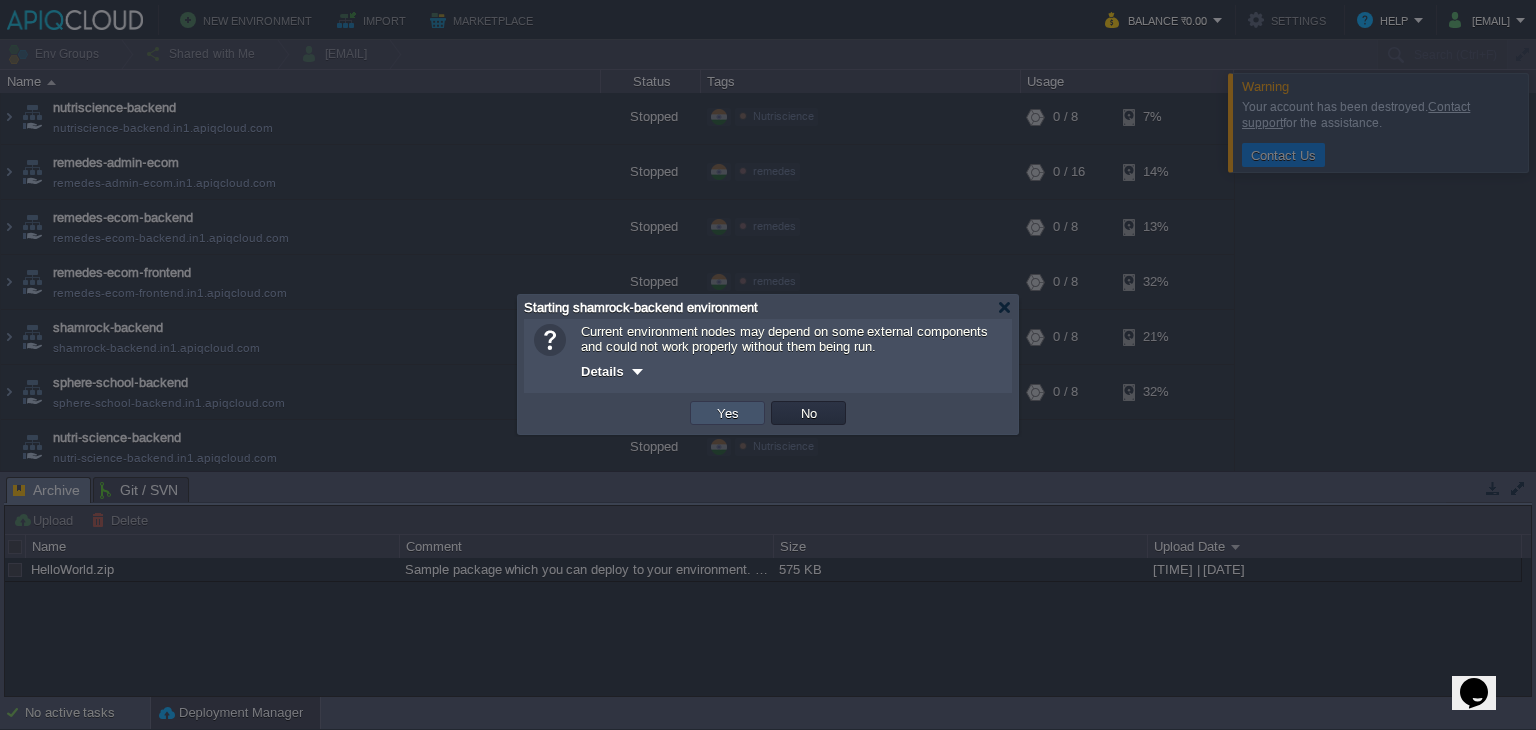 click on "Yes" at bounding box center [728, 413] 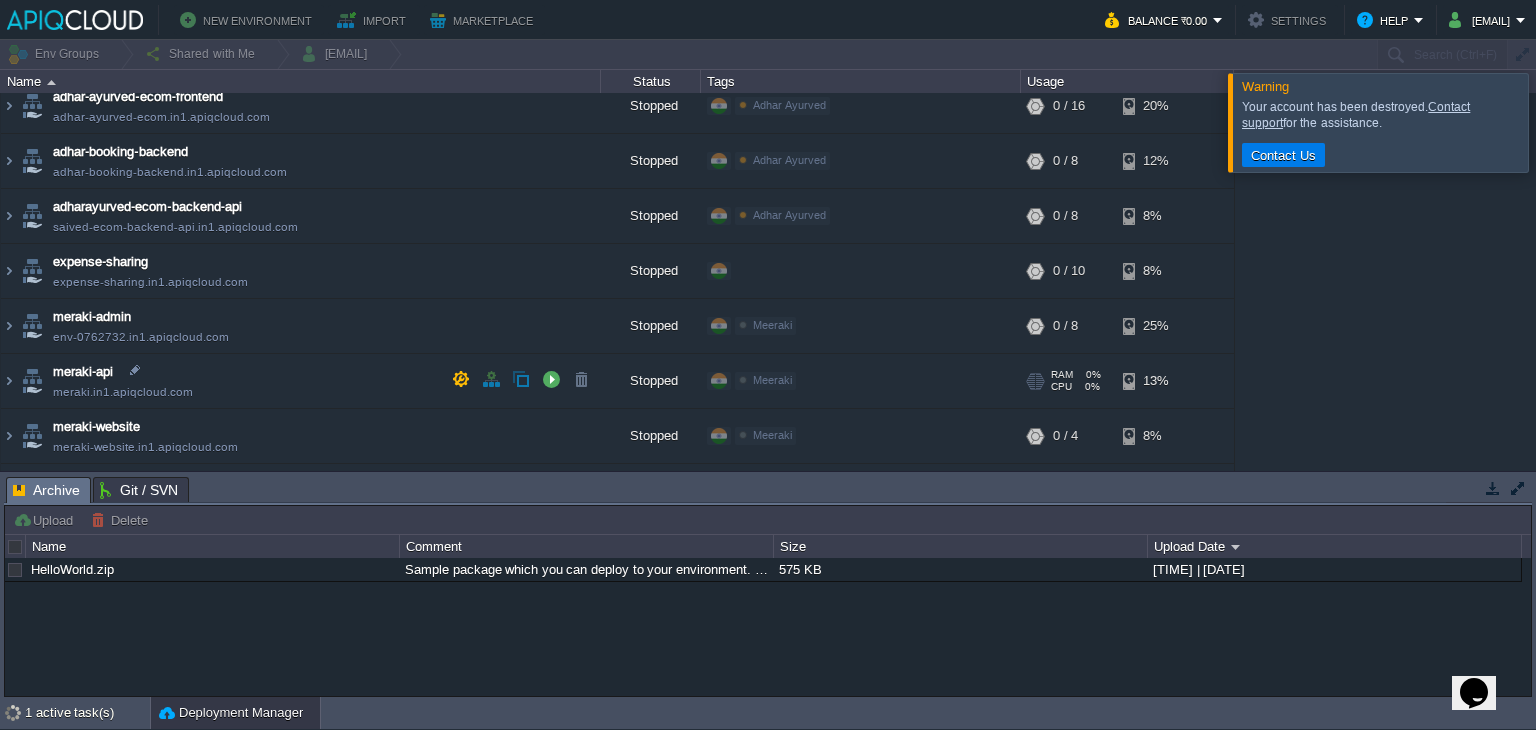 scroll, scrollTop: 126, scrollLeft: 0, axis: vertical 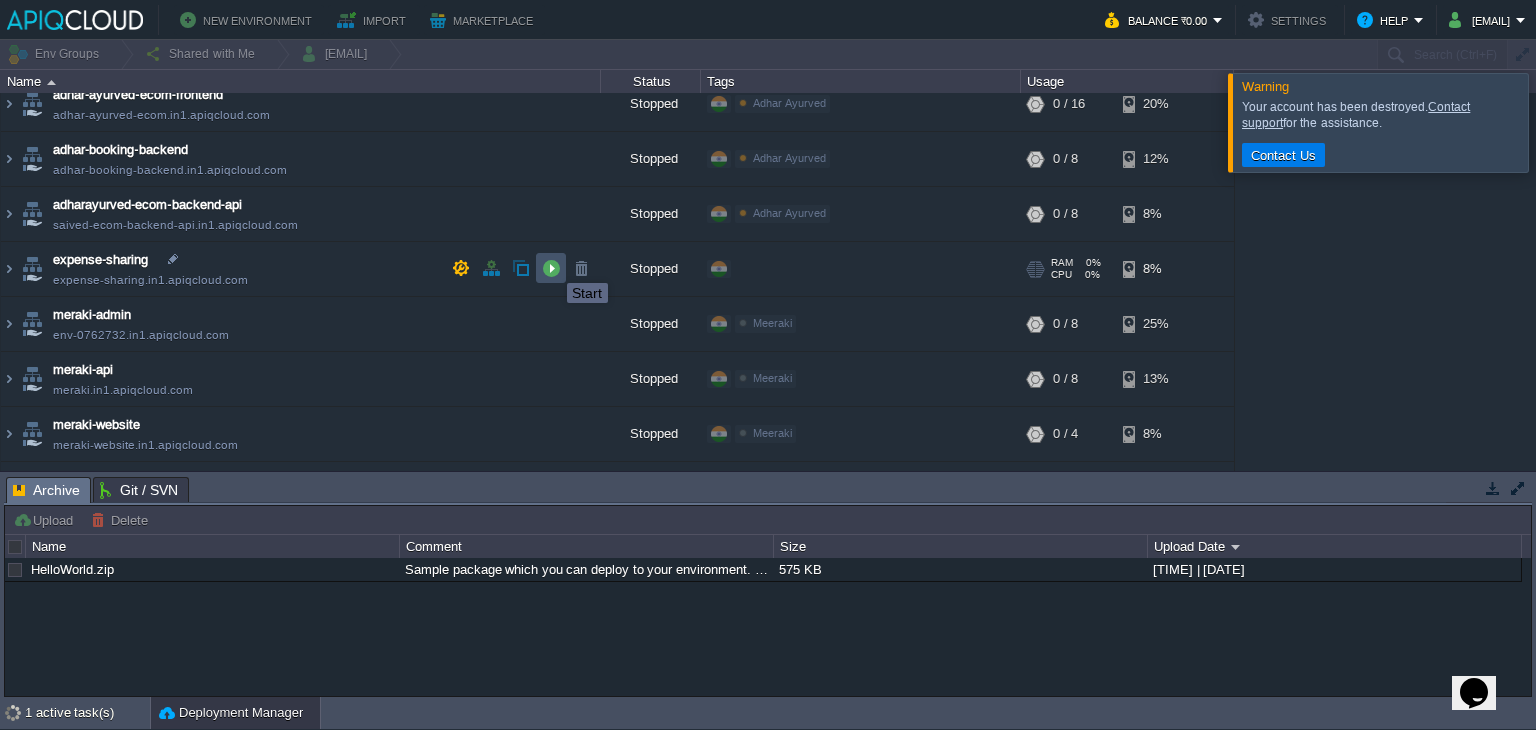 click at bounding box center (551, 268) 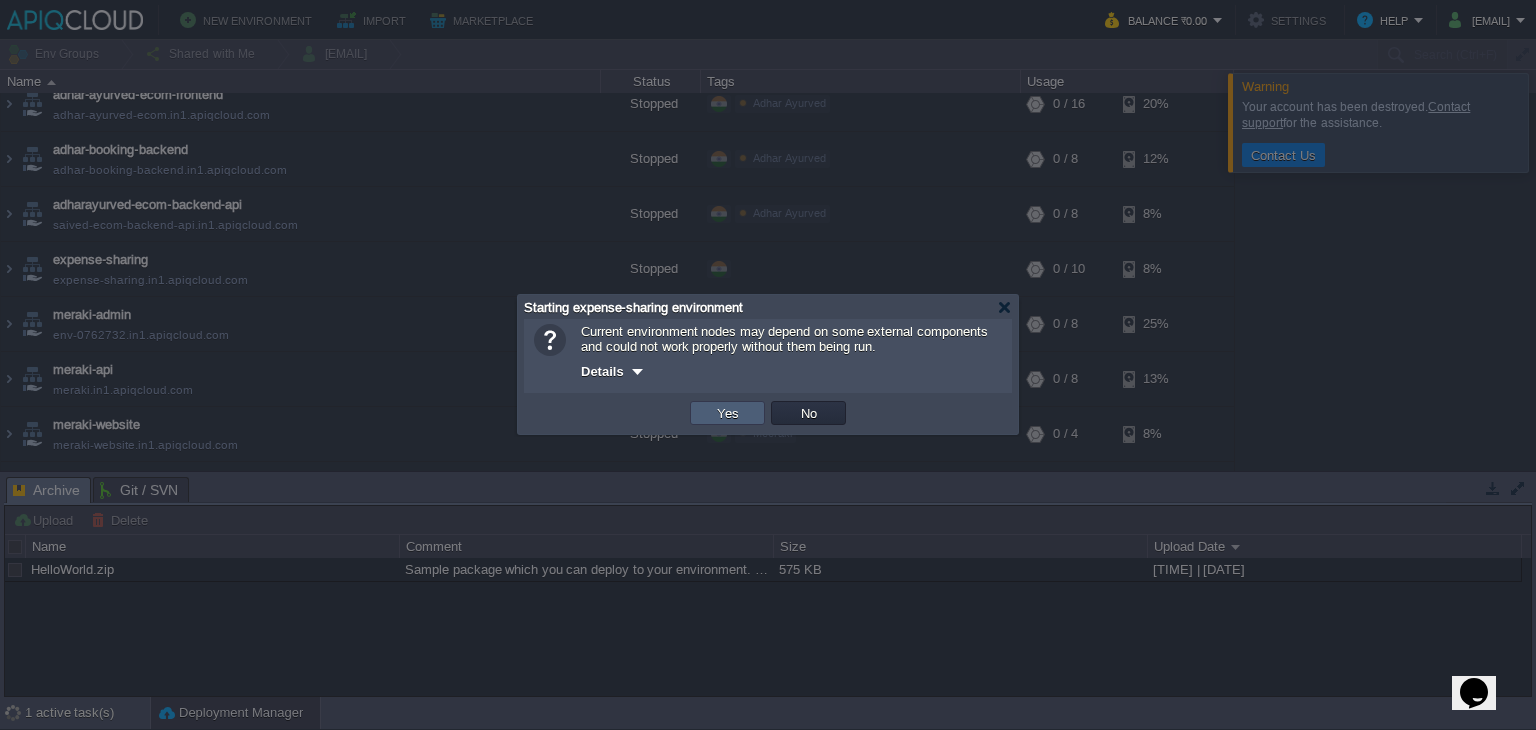 click on "Yes" at bounding box center [727, 413] 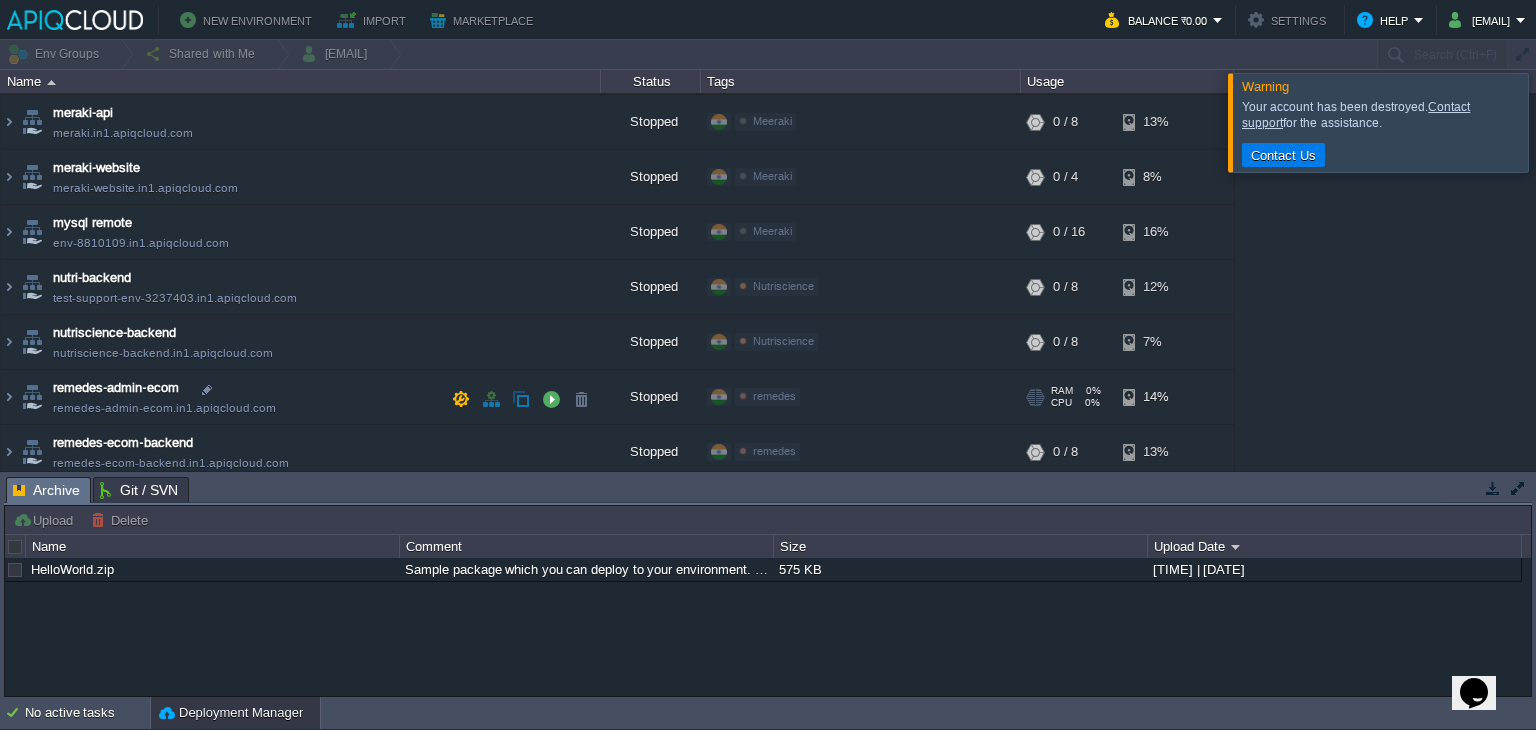 scroll, scrollTop: 412, scrollLeft: 0, axis: vertical 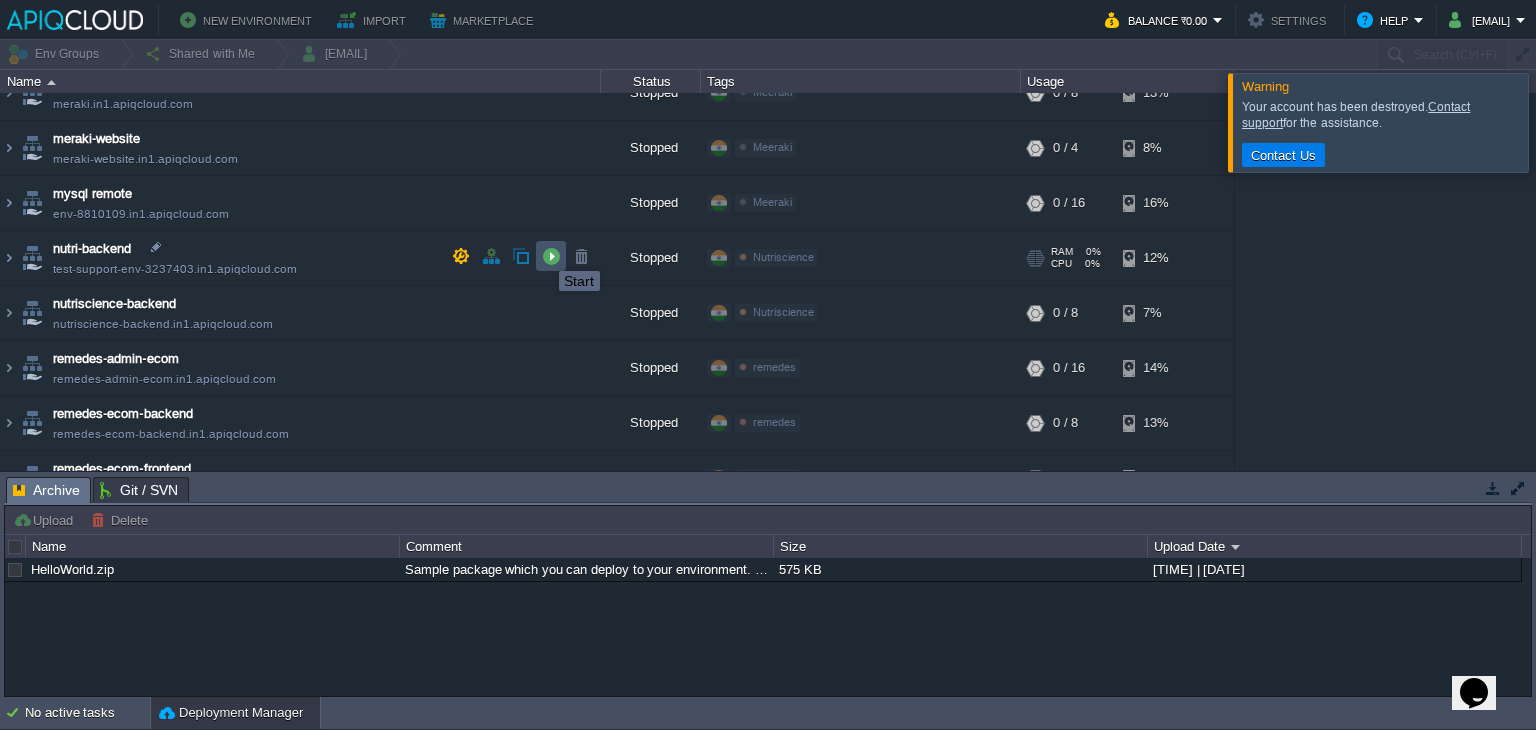 click at bounding box center (551, 256) 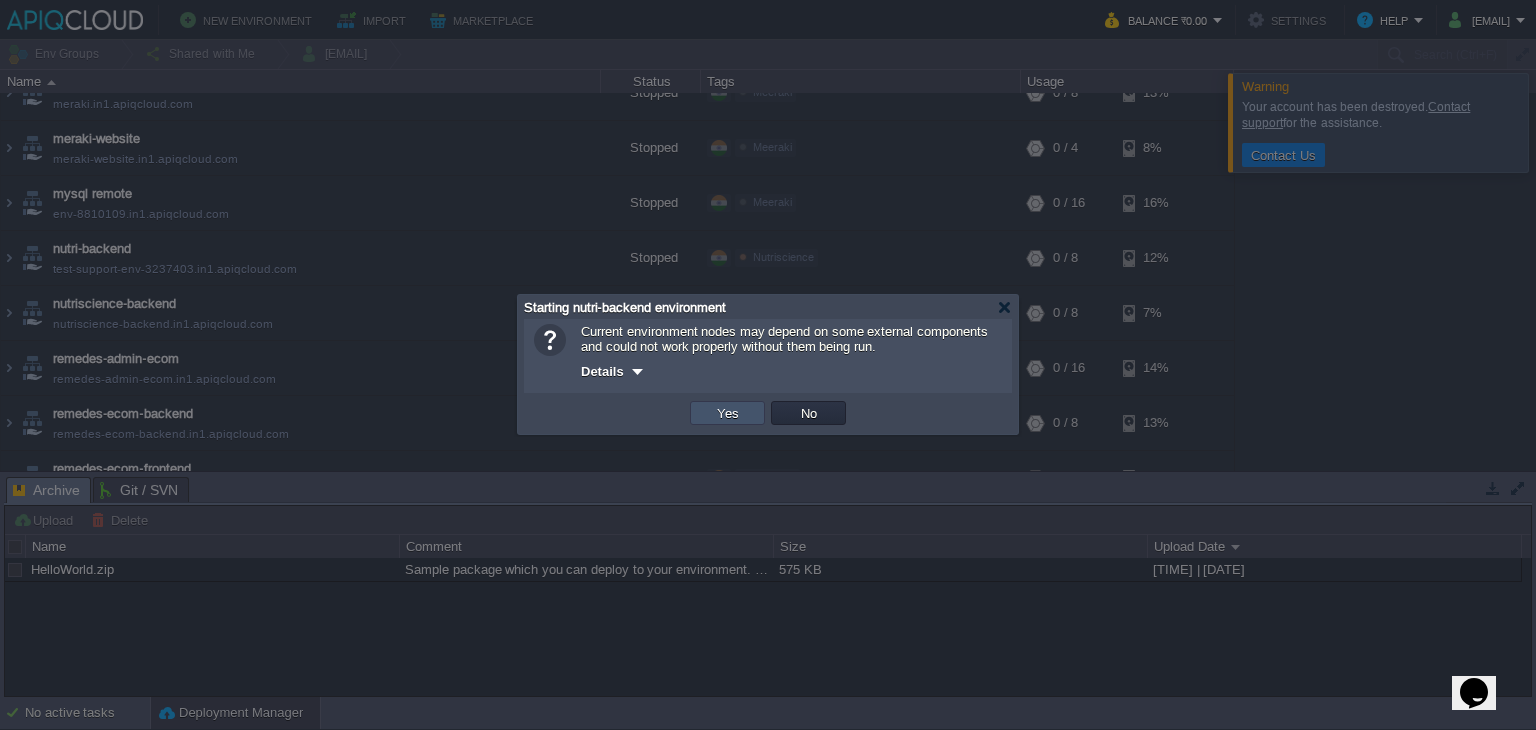 click on "Yes" at bounding box center [728, 413] 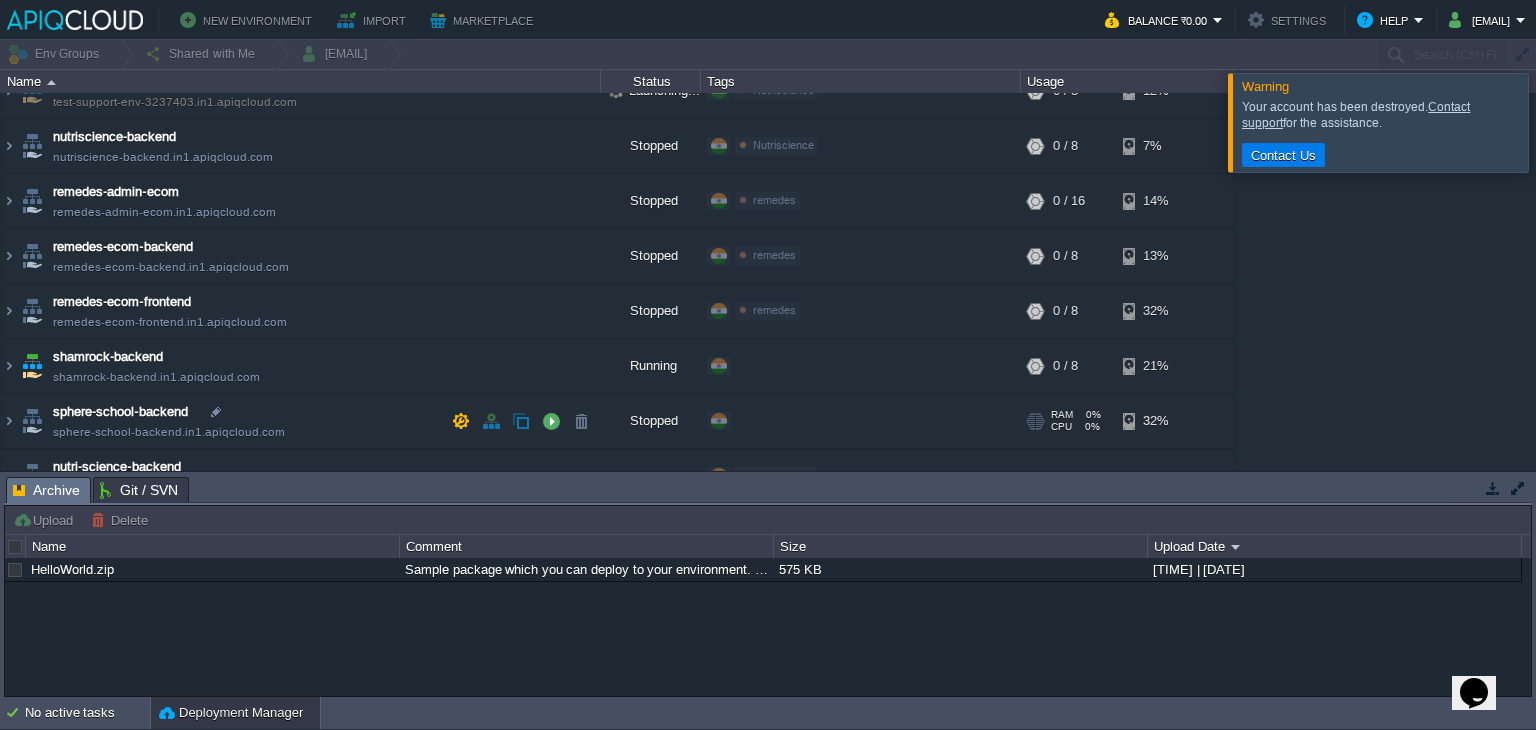 scroll, scrollTop: 608, scrollLeft: 0, axis: vertical 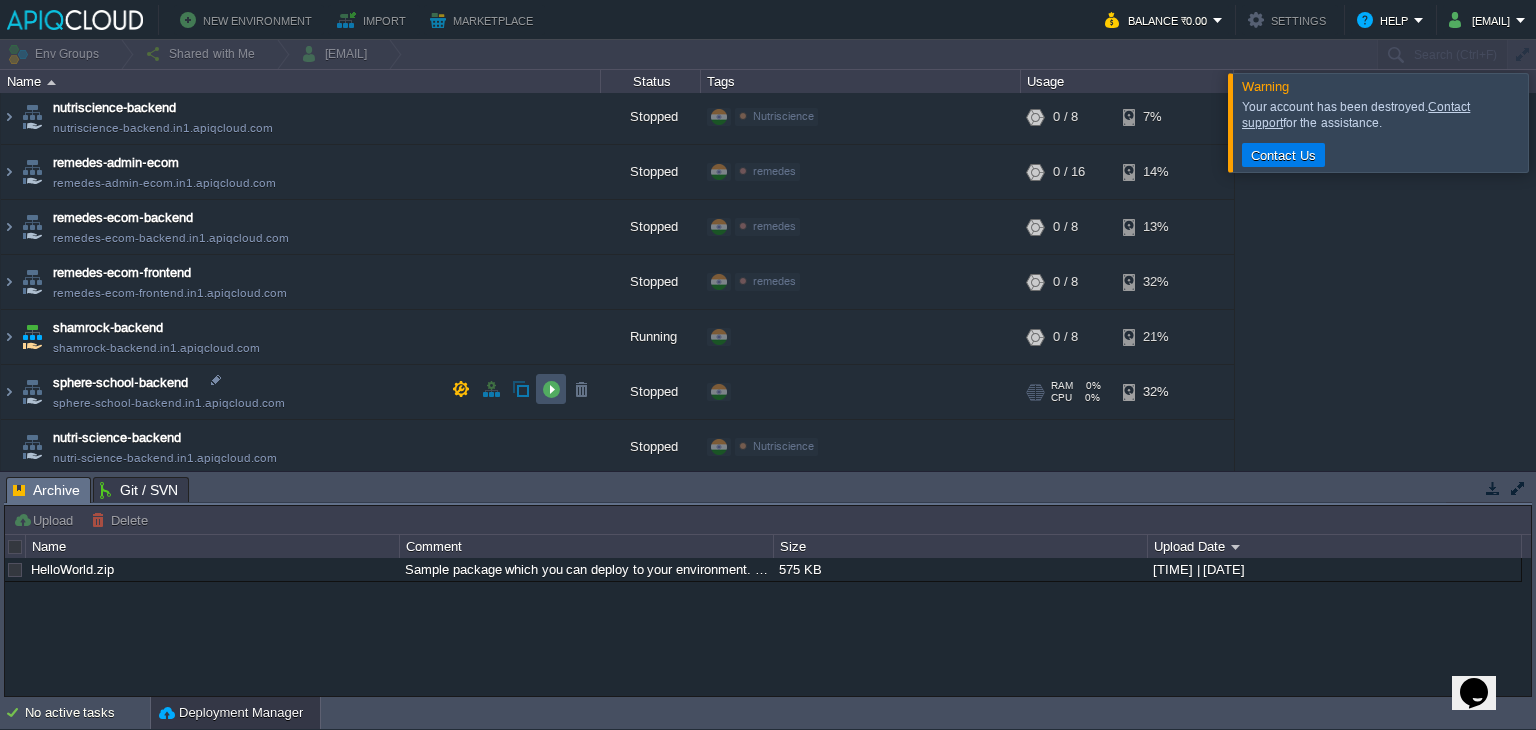 click at bounding box center [551, 389] 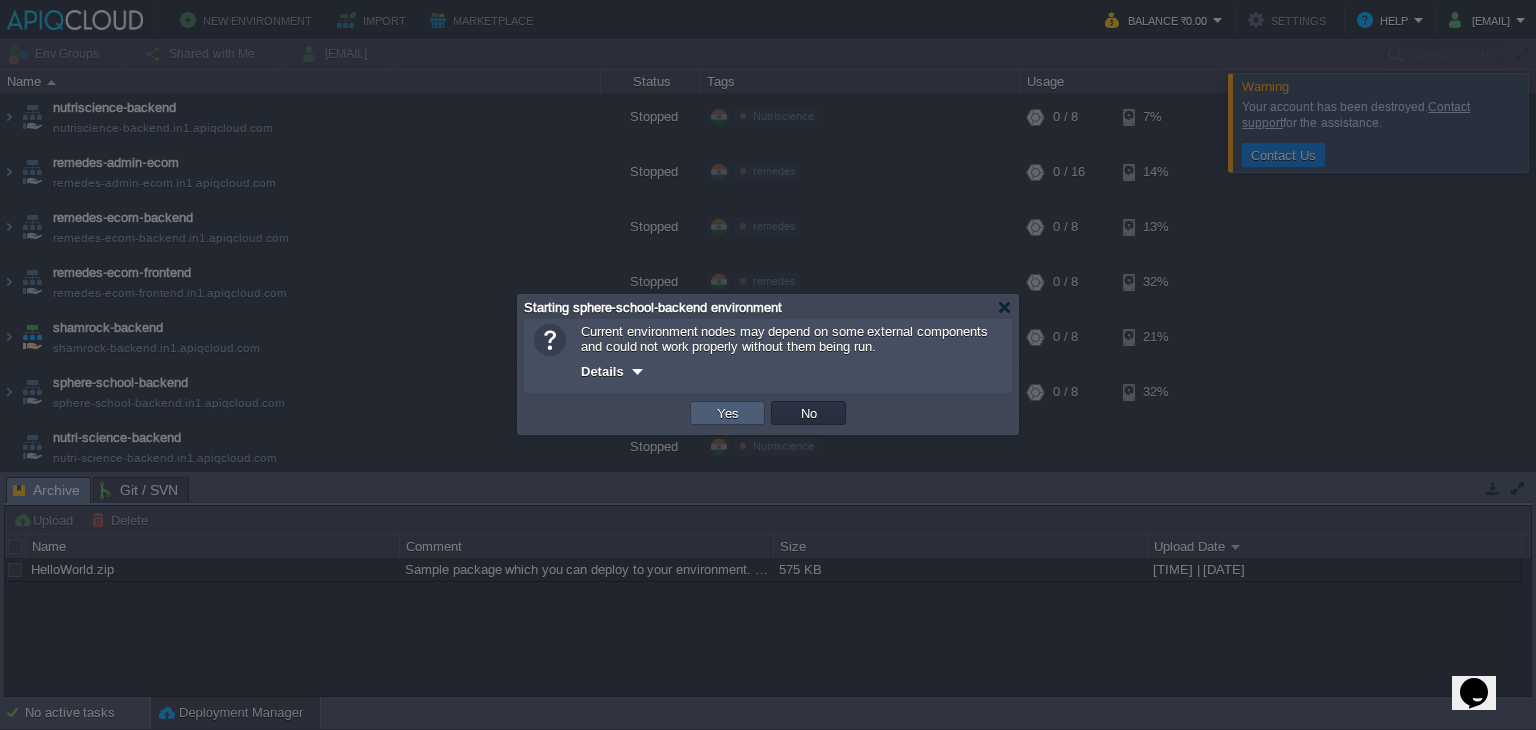 click on "Yes" at bounding box center (727, 413) 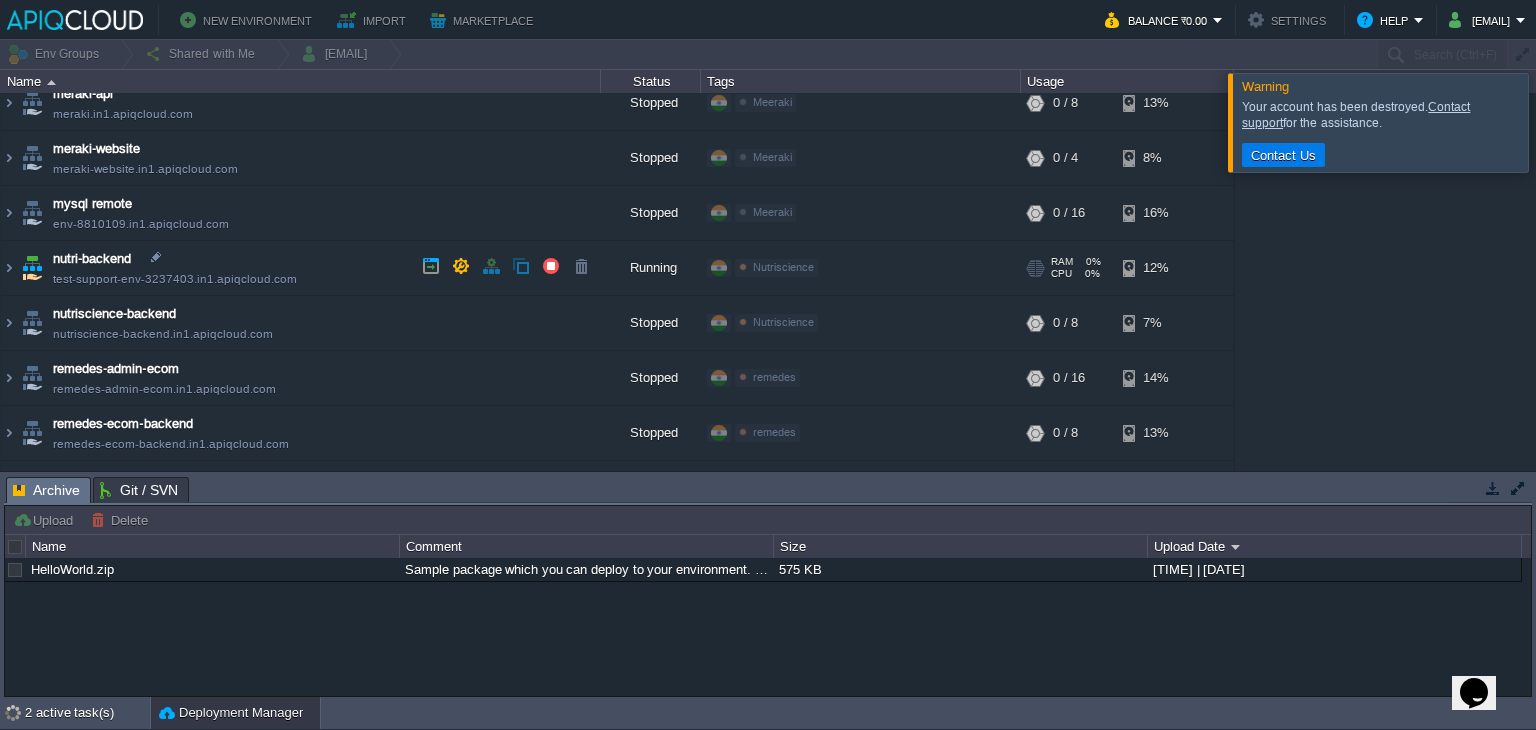 scroll, scrollTop: 406, scrollLeft: 0, axis: vertical 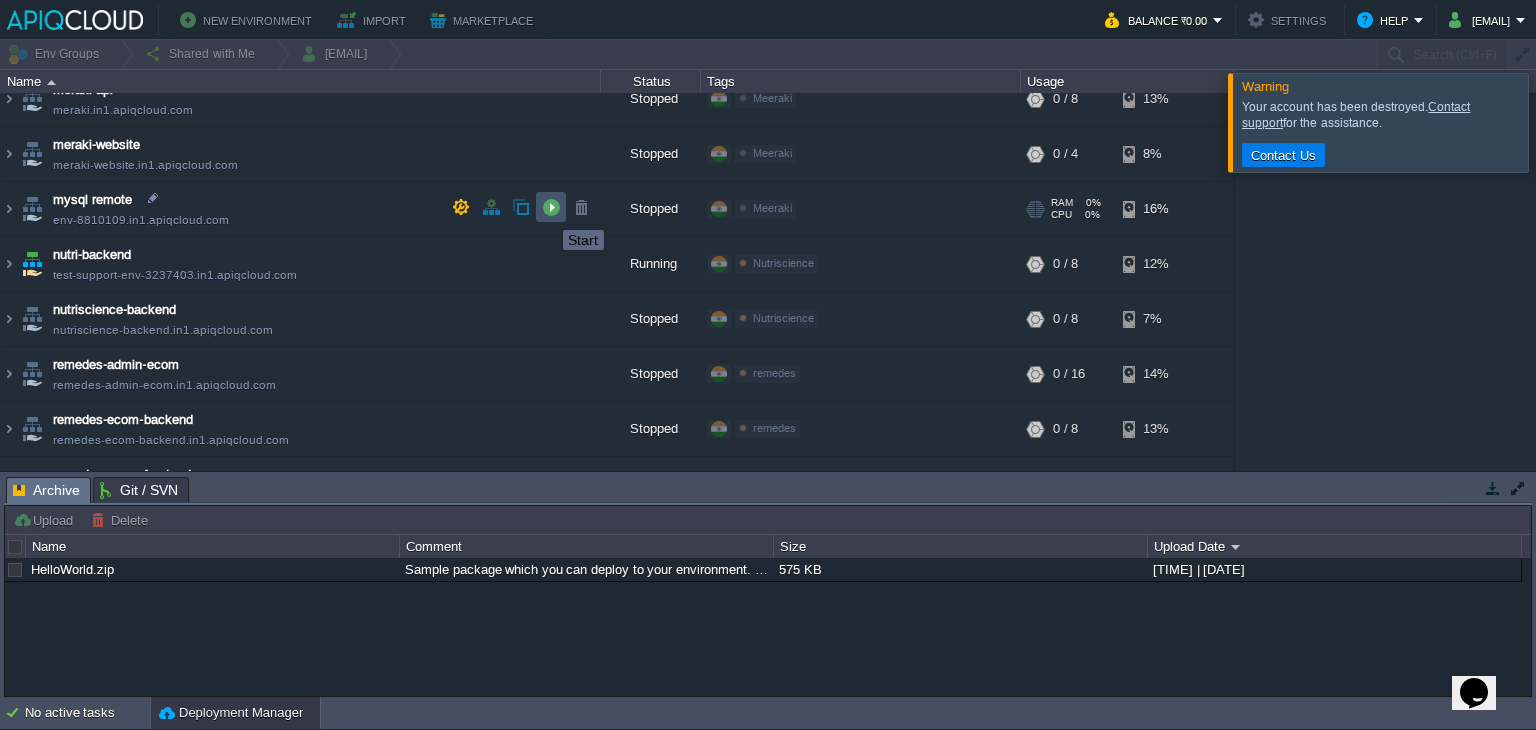 click at bounding box center (551, 207) 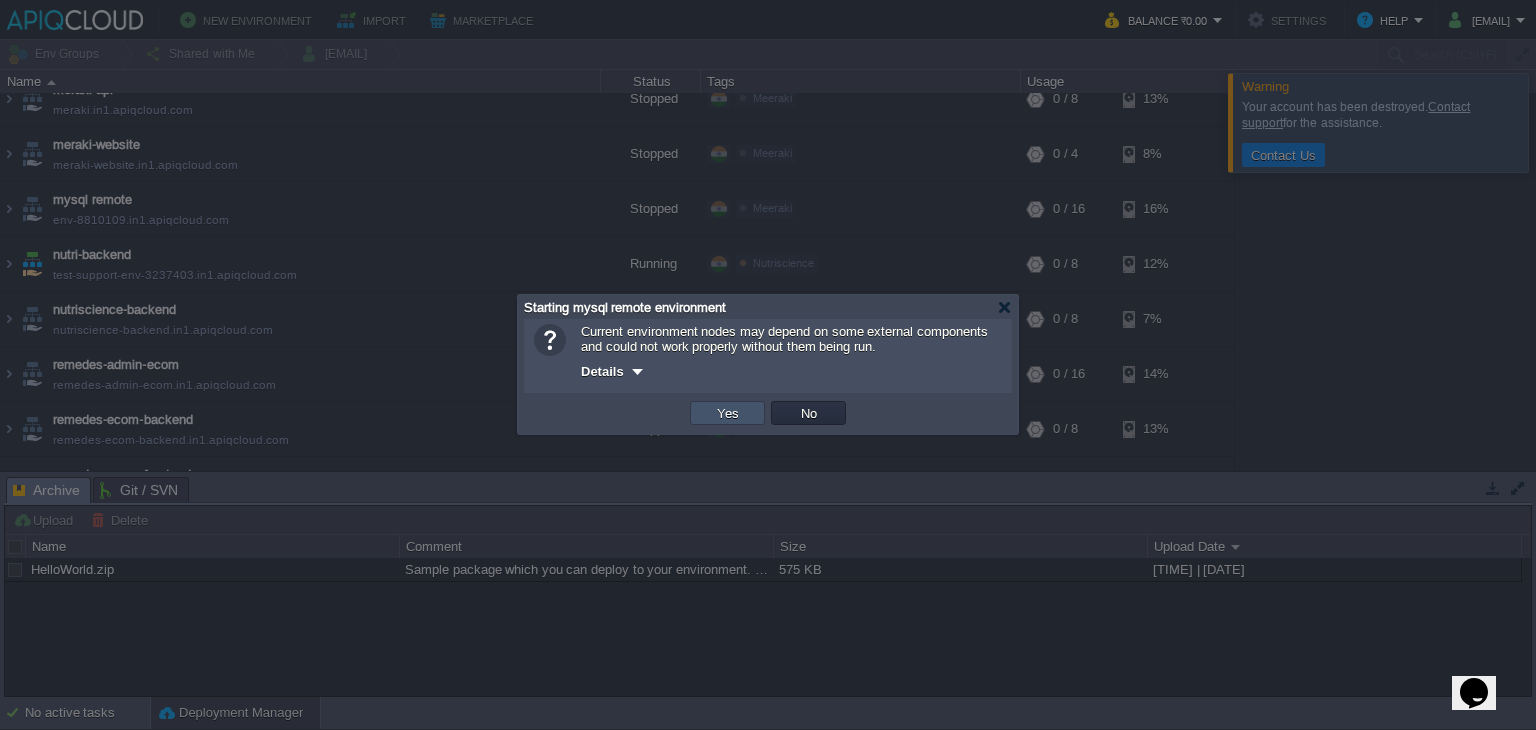 click on "Yes" at bounding box center [728, 413] 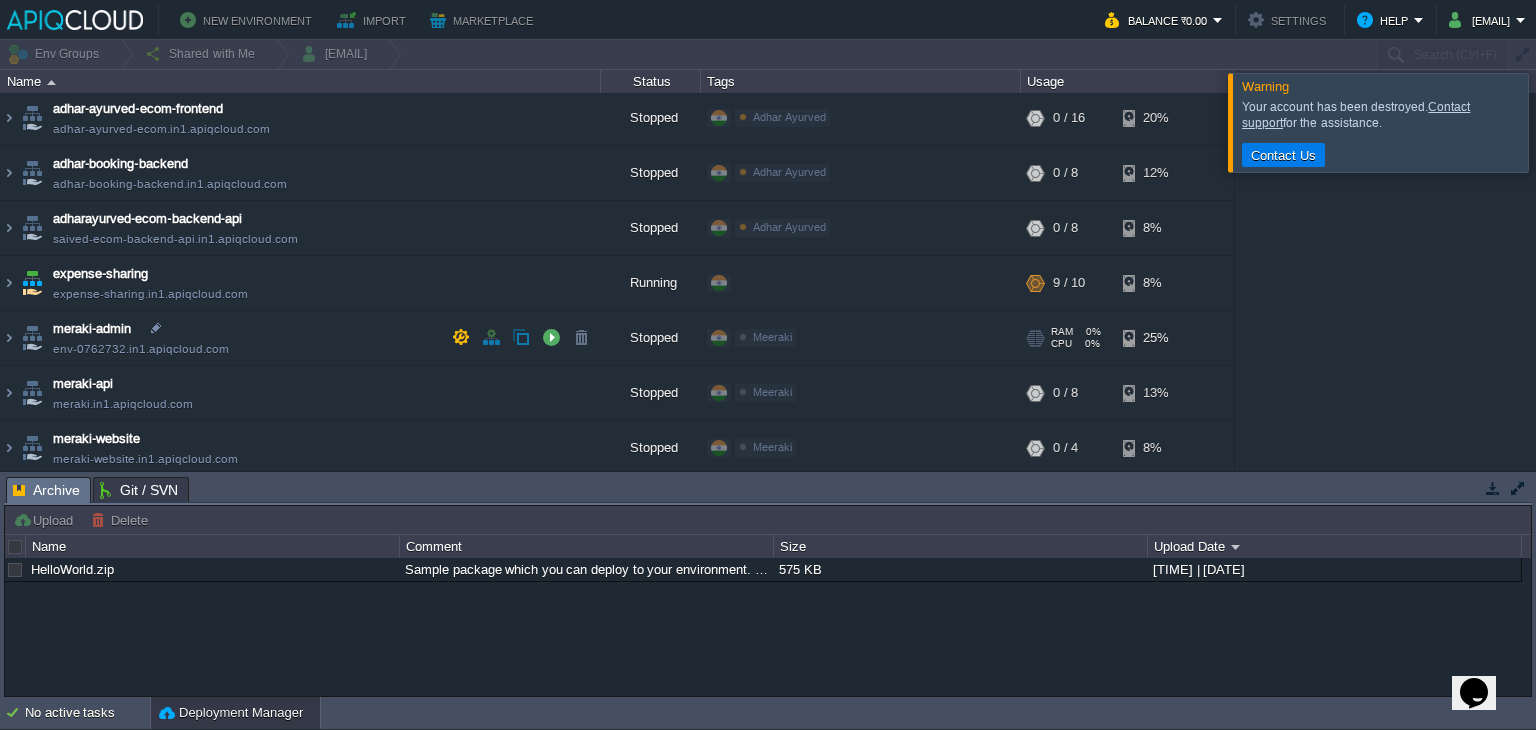 scroll, scrollTop: 112, scrollLeft: 0, axis: vertical 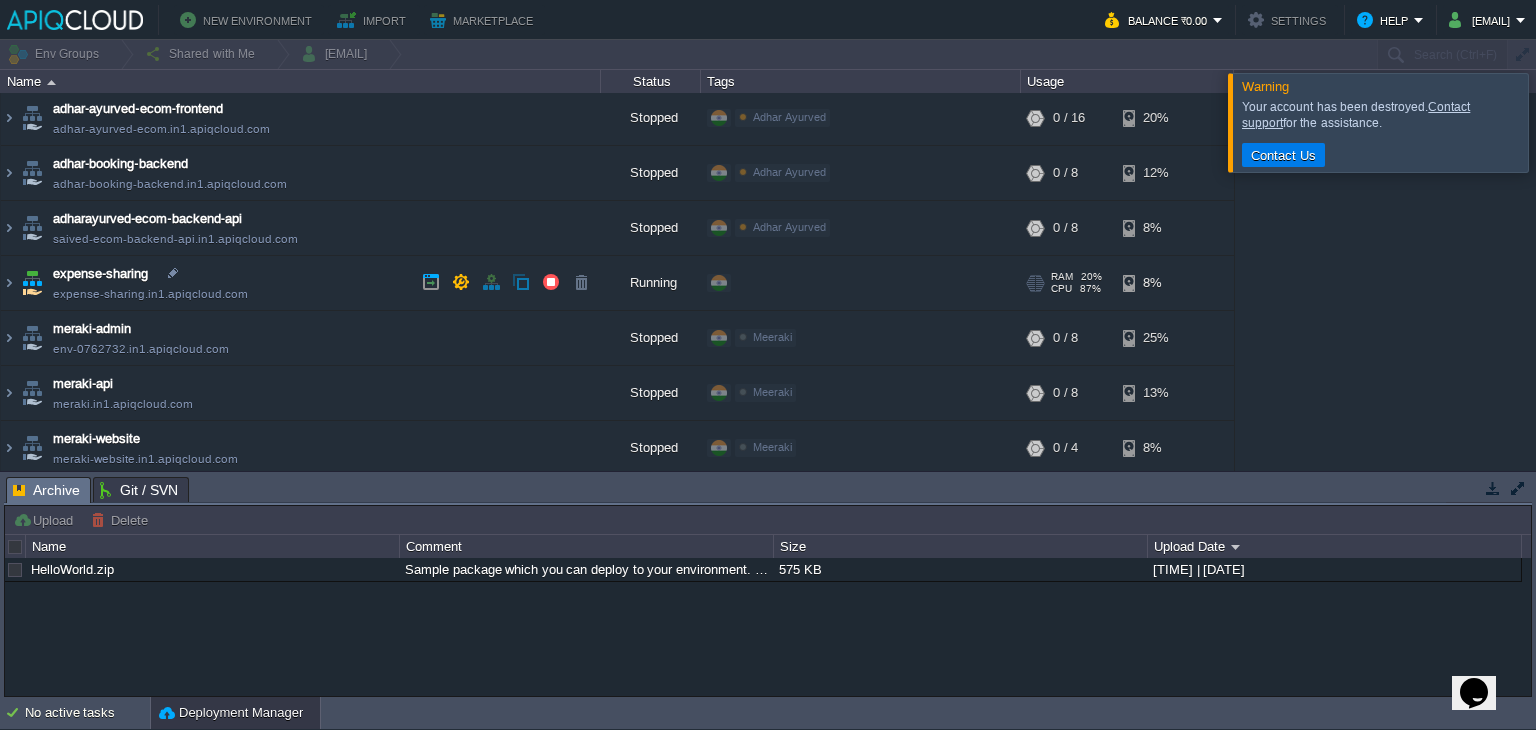 click on "expense-sharing.in1.apiqcloud.com" at bounding box center [150, 294] 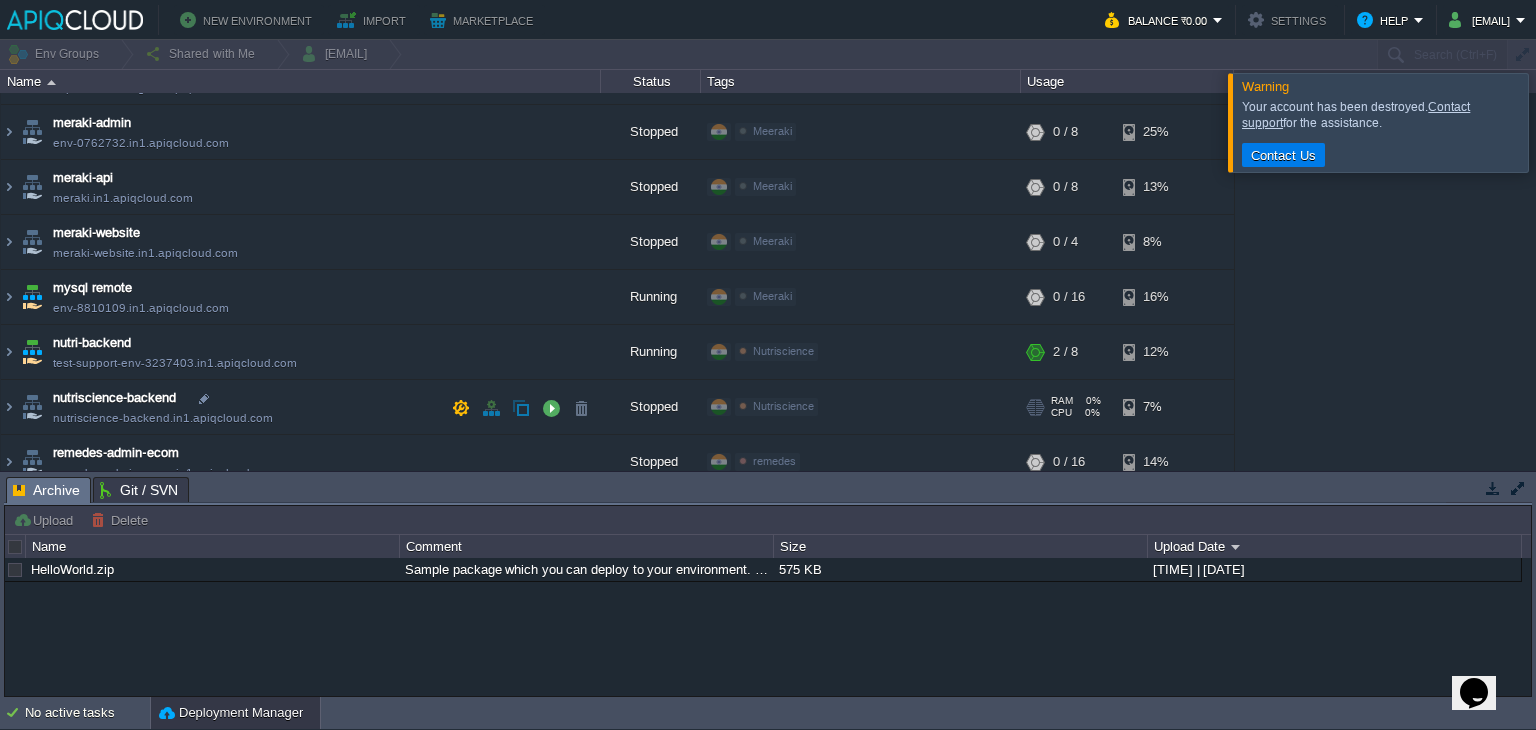 scroll, scrollTop: 316, scrollLeft: 0, axis: vertical 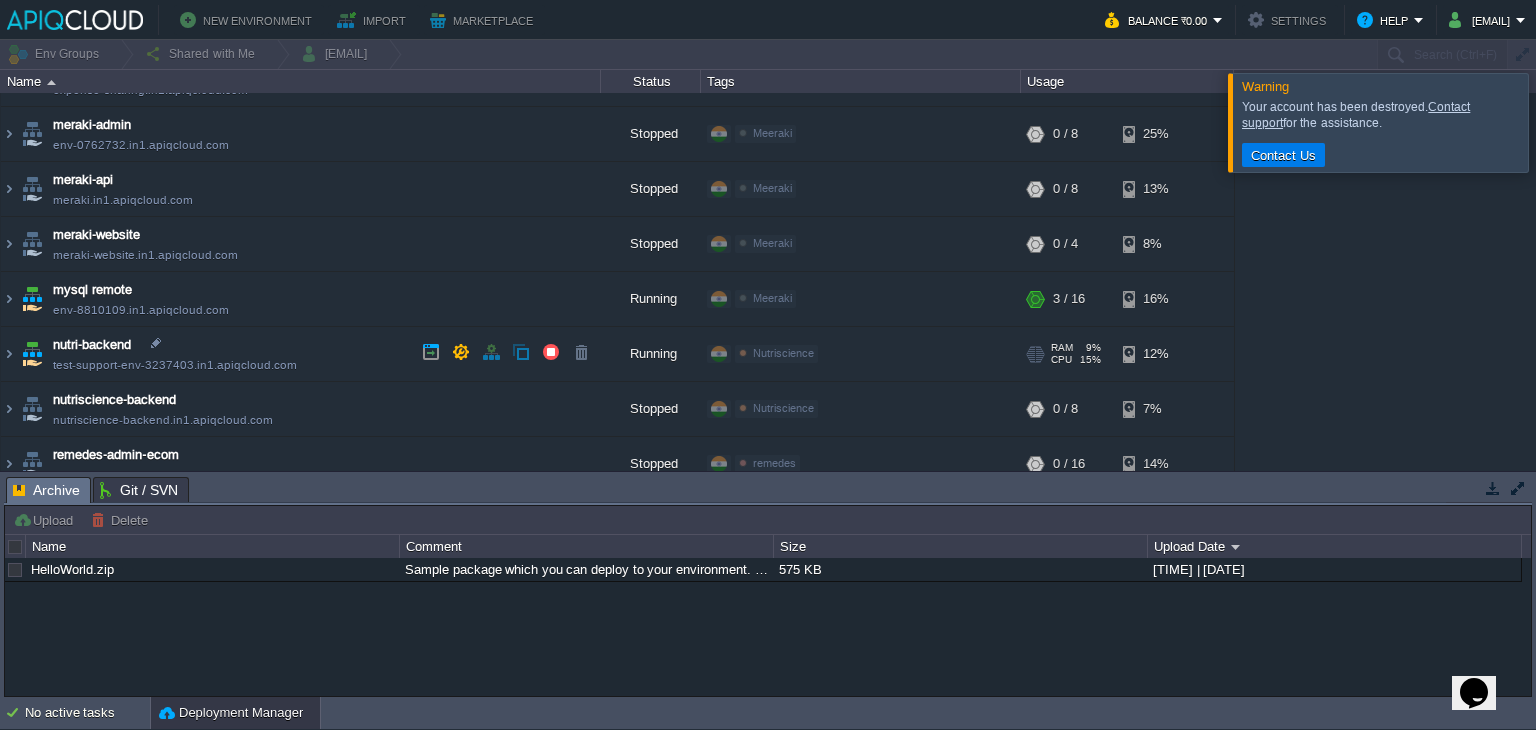 click on "test-support-env-3237403.in1.apiqcloud.com" at bounding box center (175, 365) 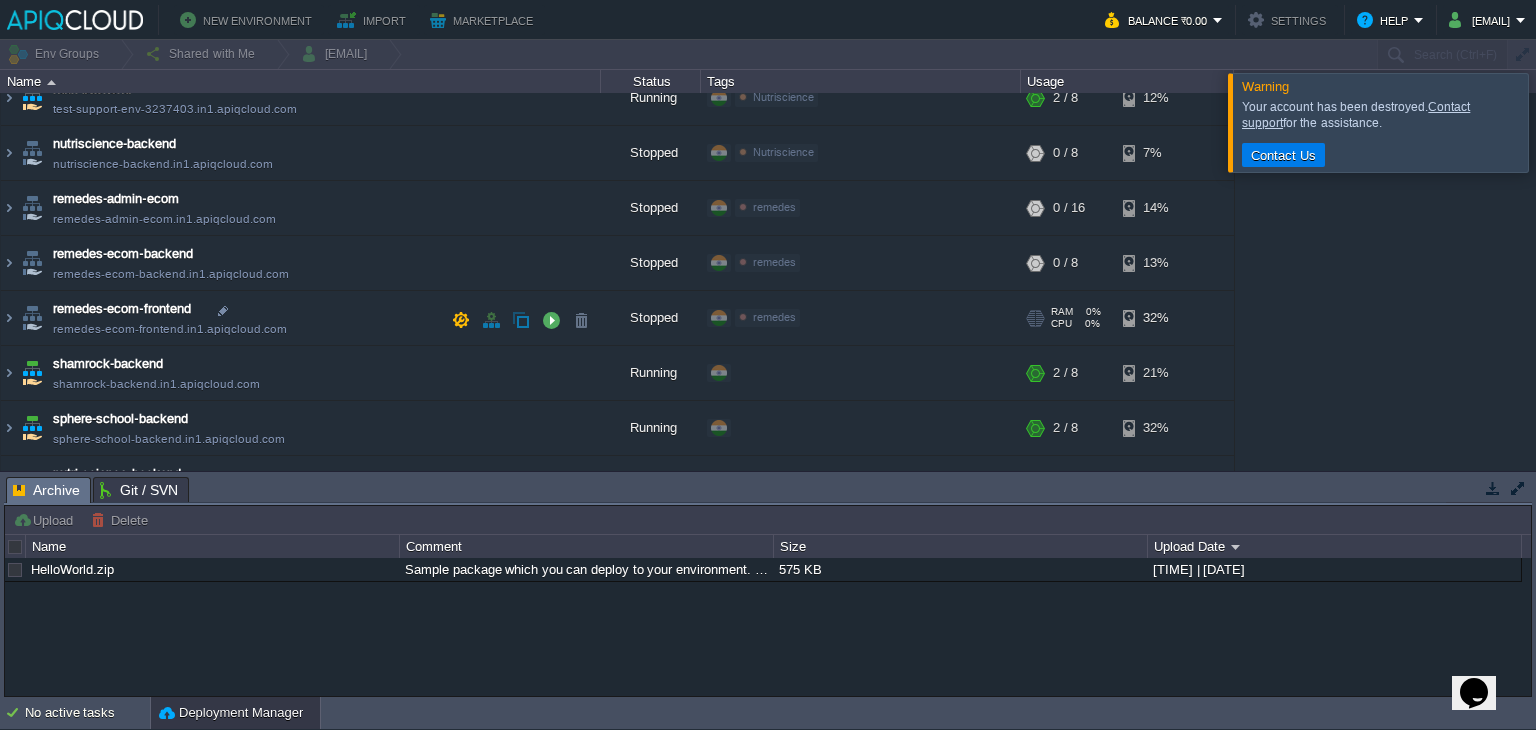 scroll, scrollTop: 608, scrollLeft: 0, axis: vertical 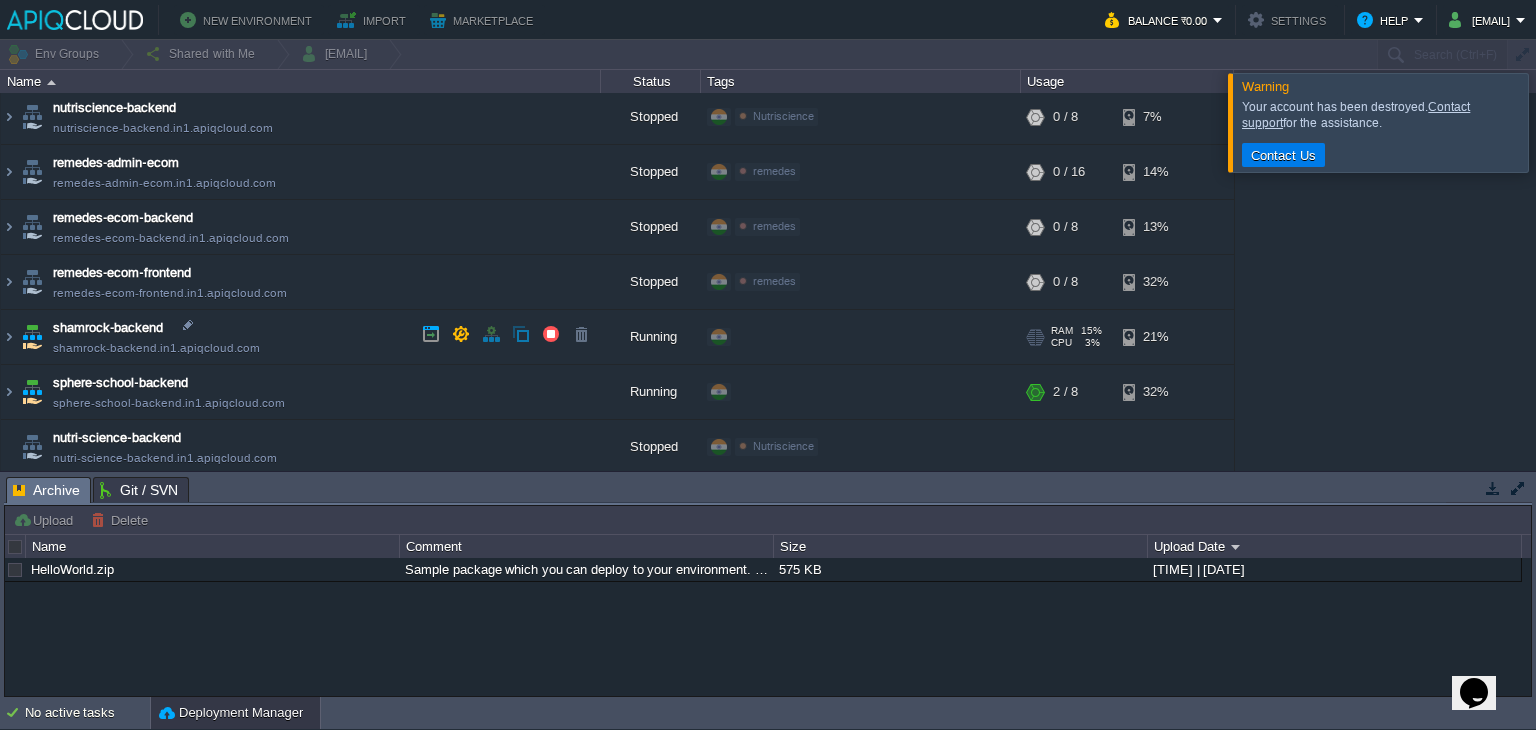 click on "shamrock-backend.in1.apiqcloud.com" at bounding box center [156, 348] 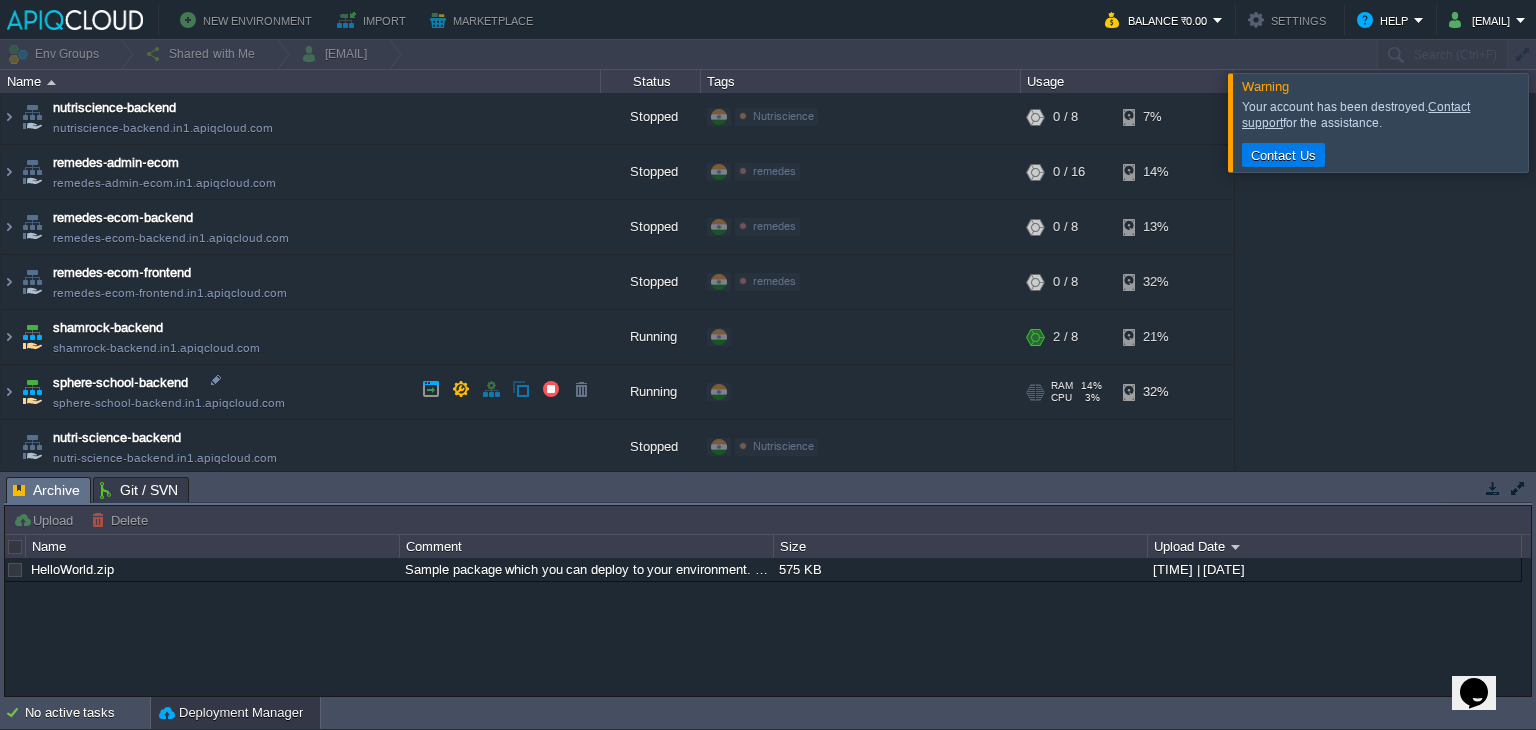 click on "sphere-school-backend.in1.apiqcloud.com" at bounding box center (169, 403) 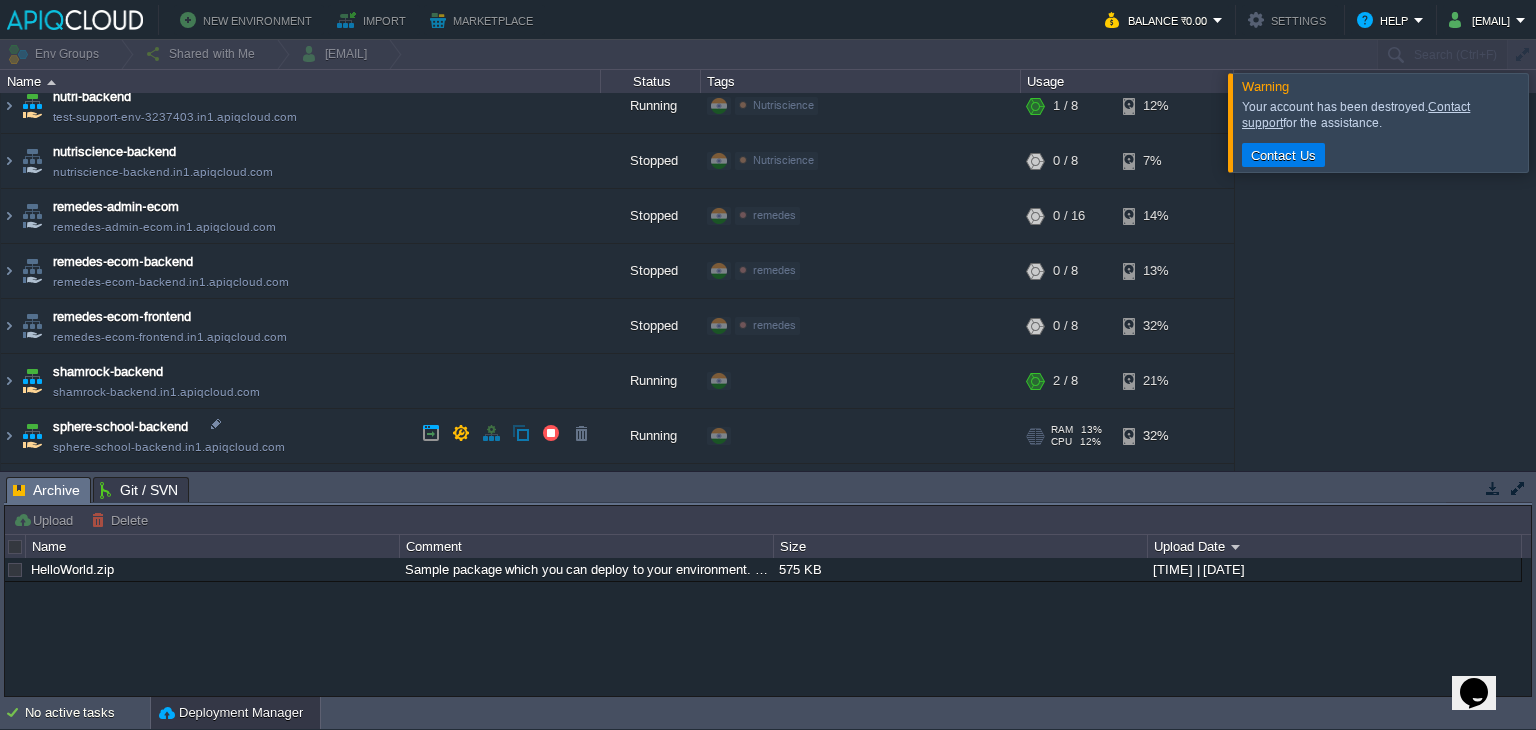 scroll, scrollTop: 608, scrollLeft: 0, axis: vertical 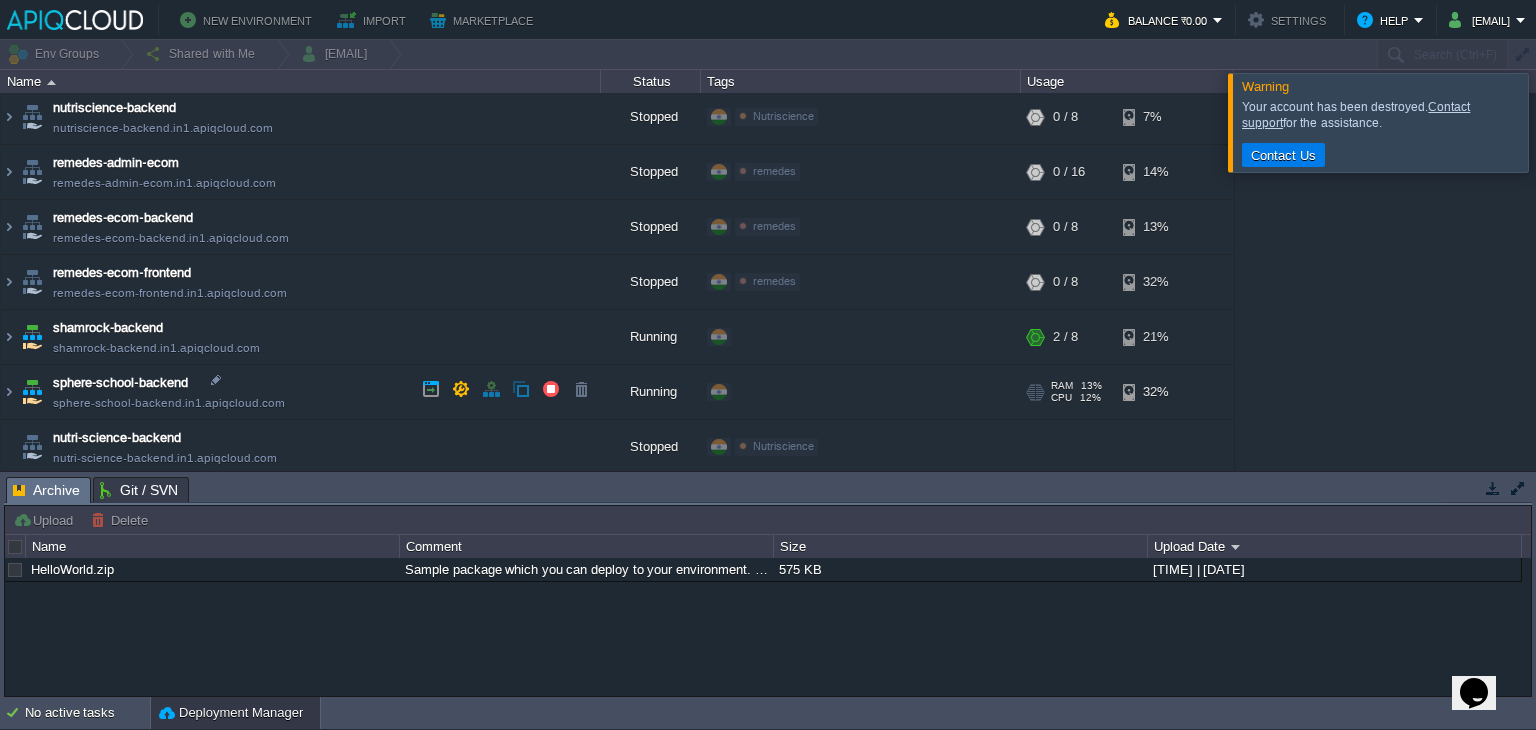 click on "sphere-school-backend.in1.apiqcloud.com" at bounding box center [169, 403] 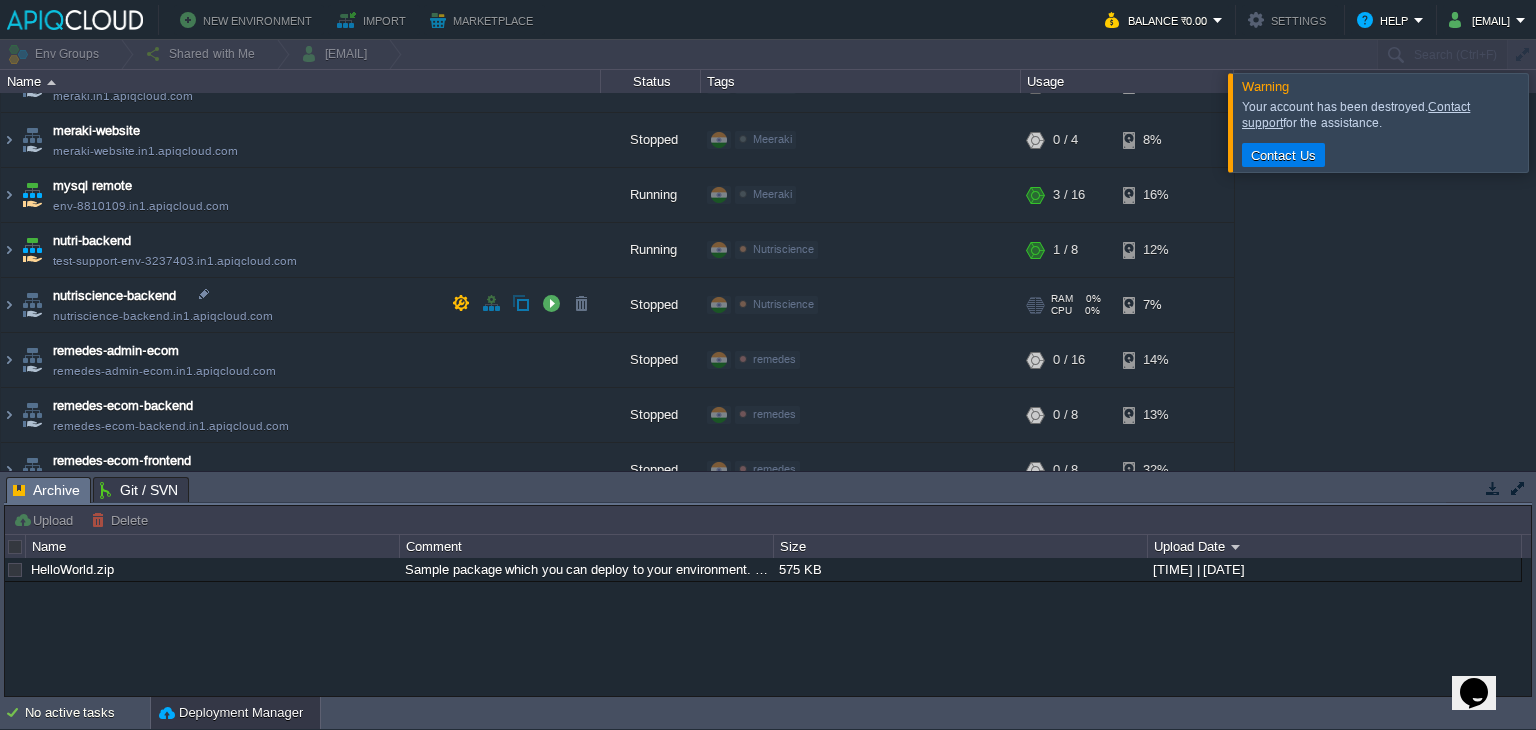 scroll, scrollTop: 370, scrollLeft: 0, axis: vertical 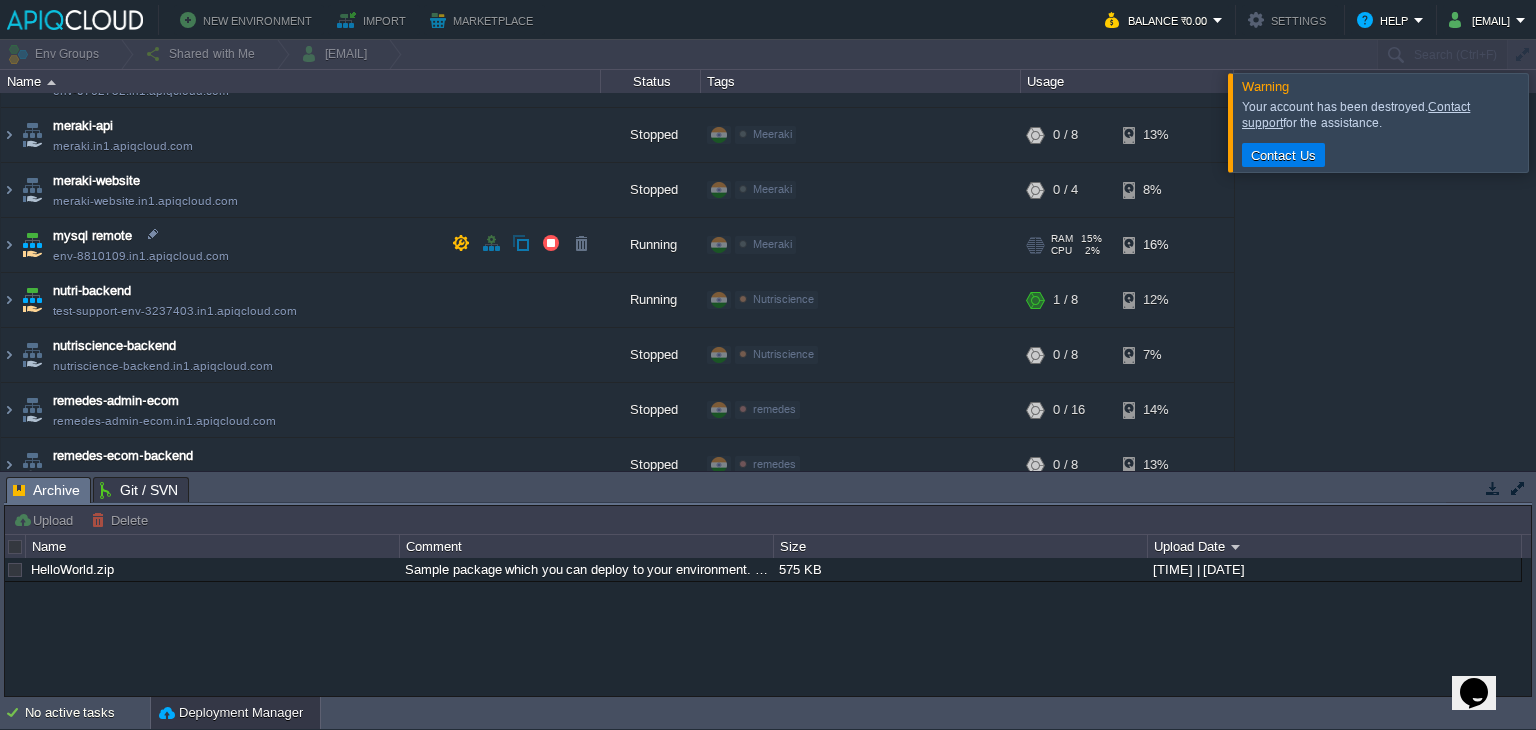 click on "mysql remote env-8810109.in1.apiqcloud.com" at bounding box center (301, 245) 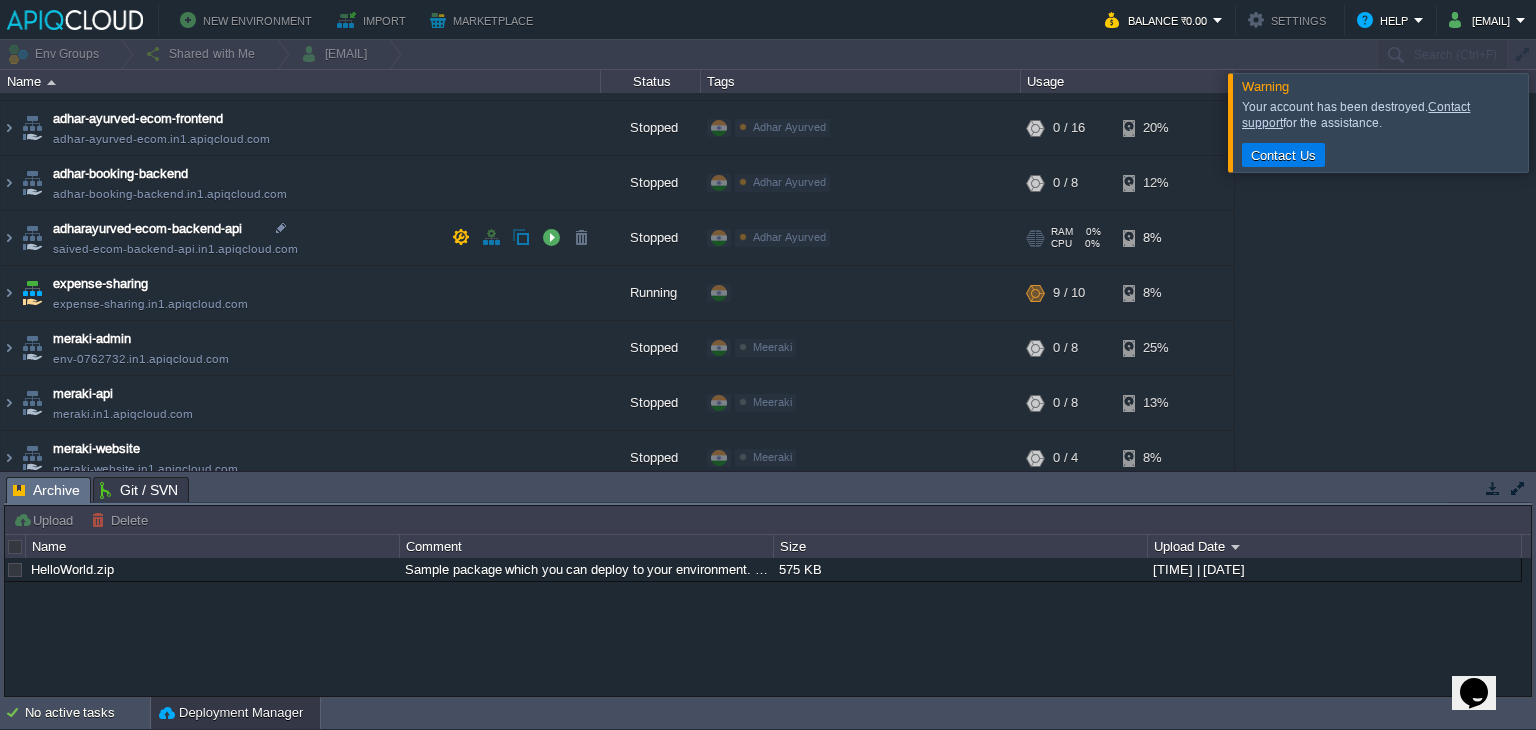 scroll, scrollTop: 100, scrollLeft: 0, axis: vertical 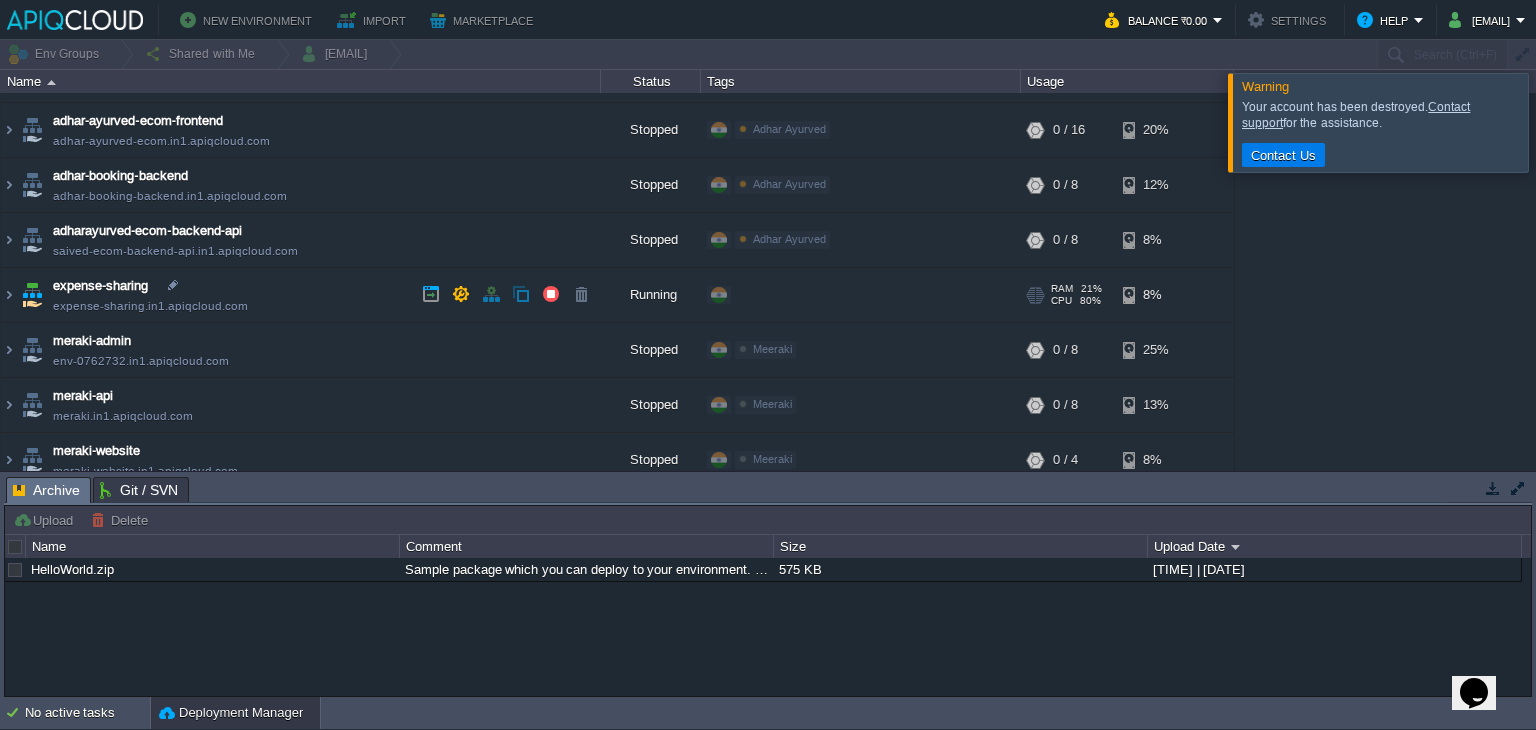 click on "expense-sharing expense-sharing.in1.apiqcloud.com" at bounding box center [301, 295] 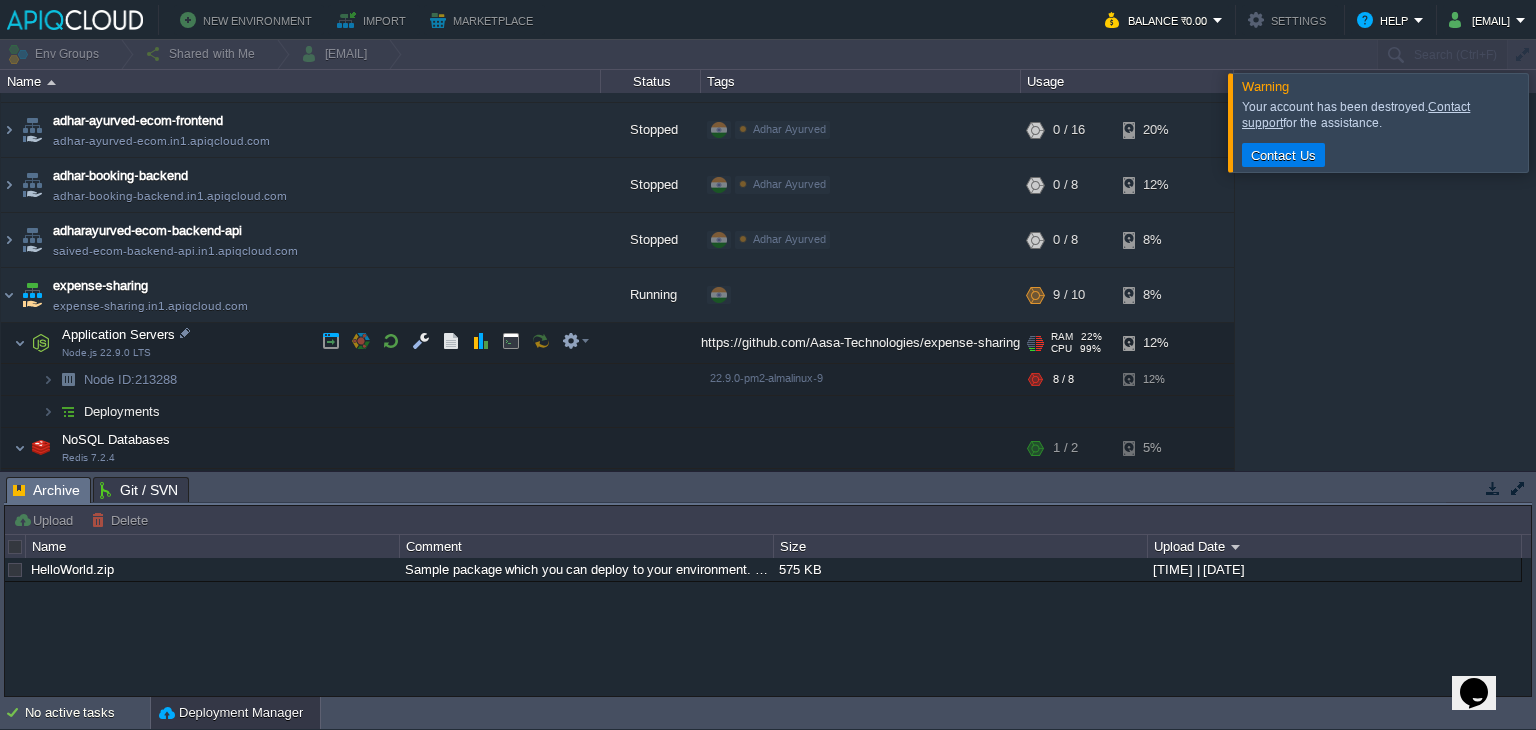 scroll, scrollTop: 167, scrollLeft: 0, axis: vertical 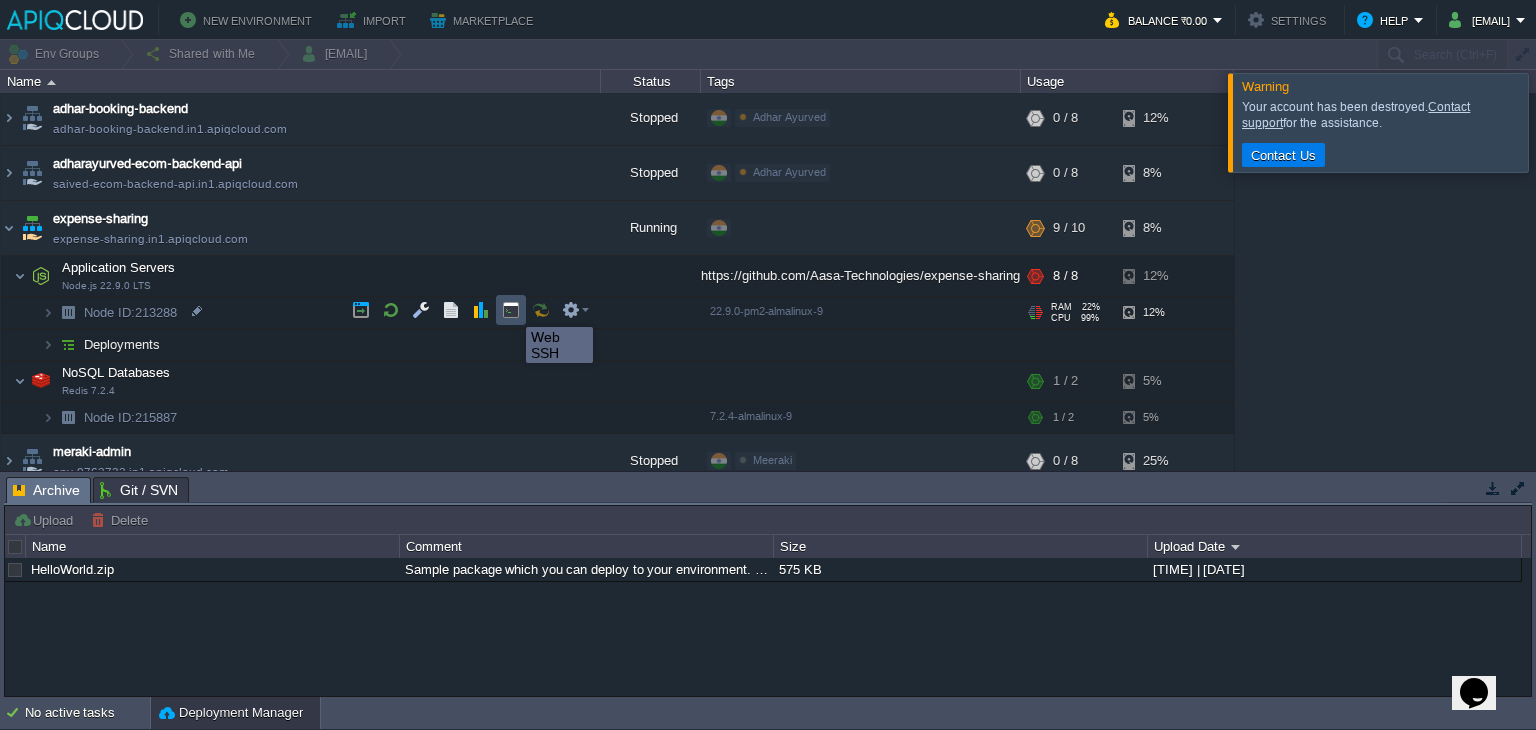 click at bounding box center (511, 310) 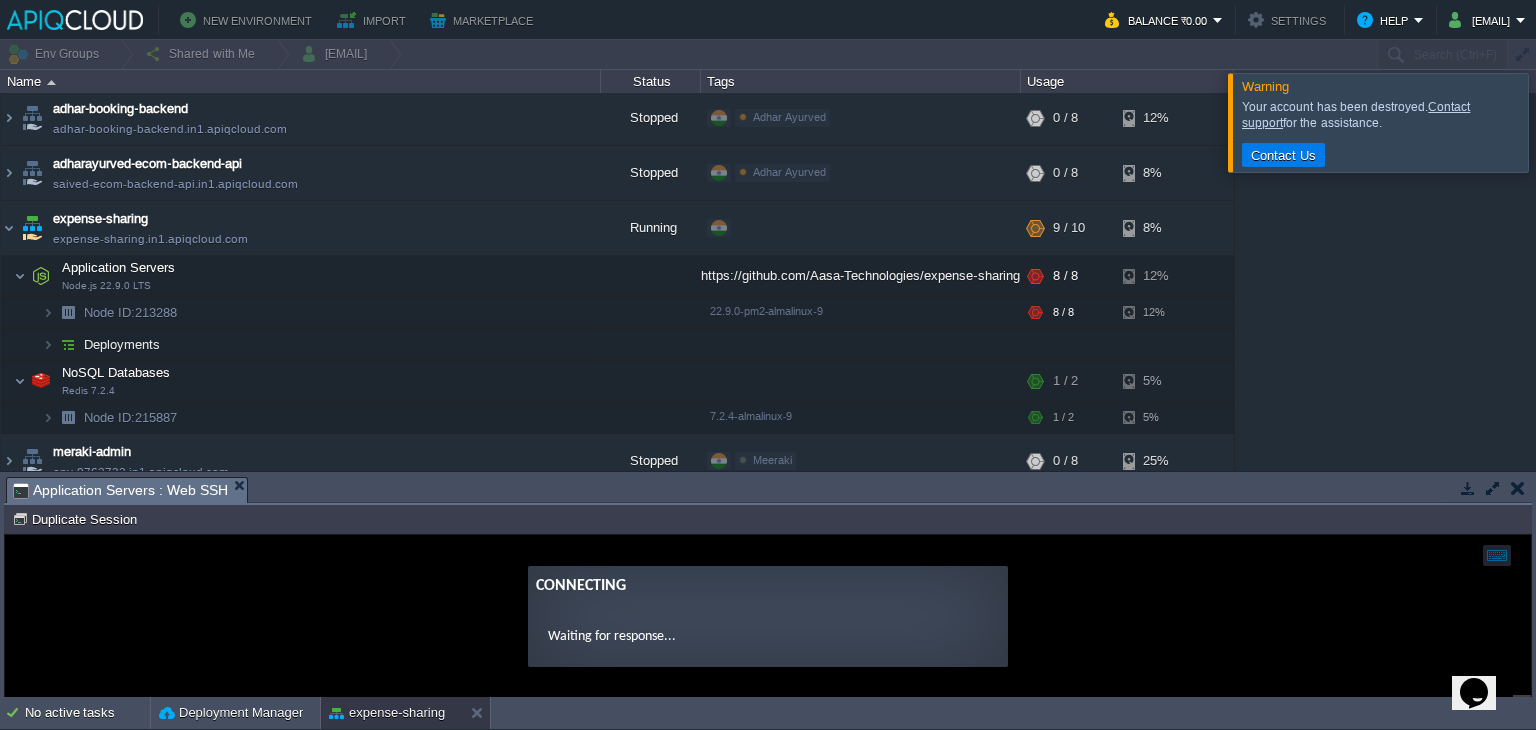 scroll, scrollTop: 0, scrollLeft: 0, axis: both 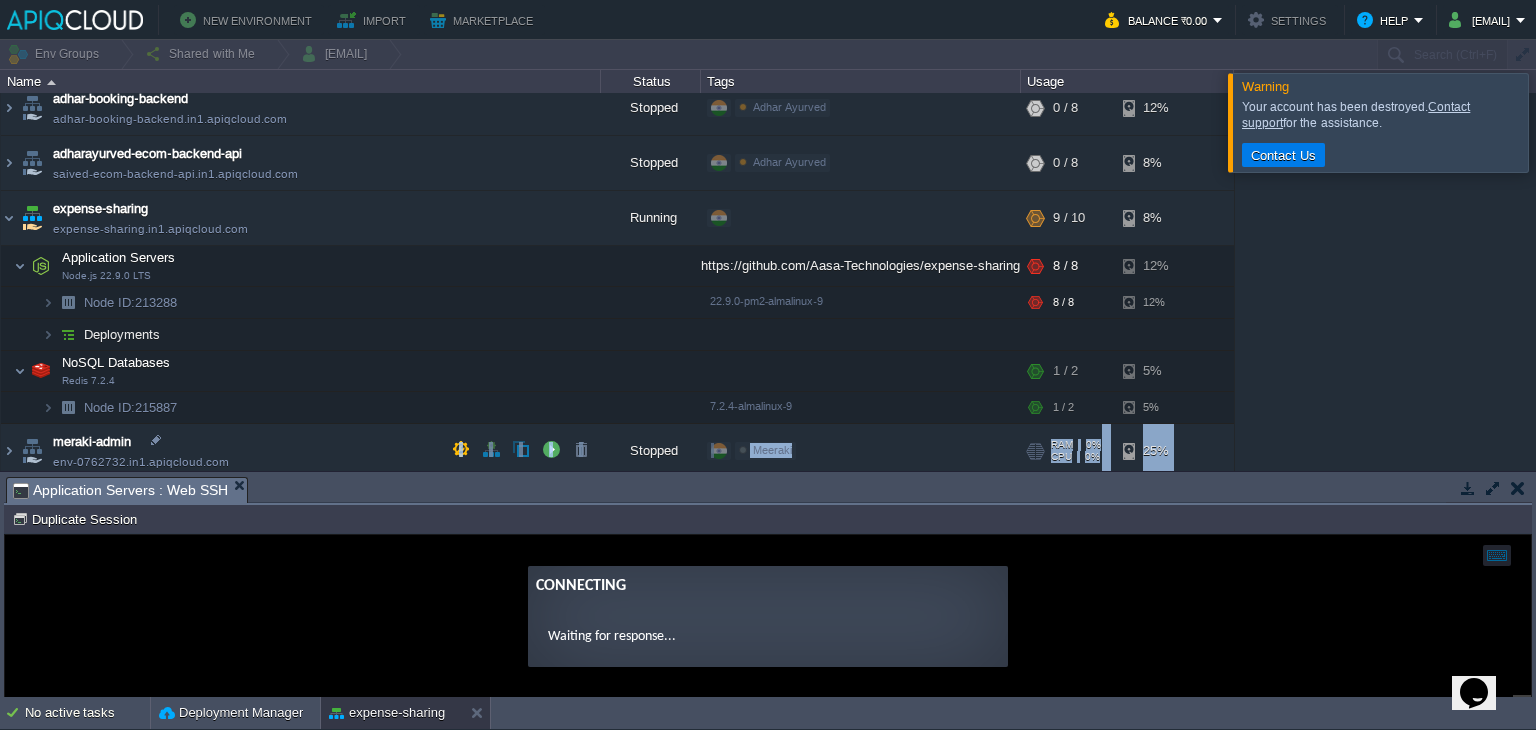 drag, startPoint x: 648, startPoint y: 505, endPoint x: 679, endPoint y: 434, distance: 77.47257 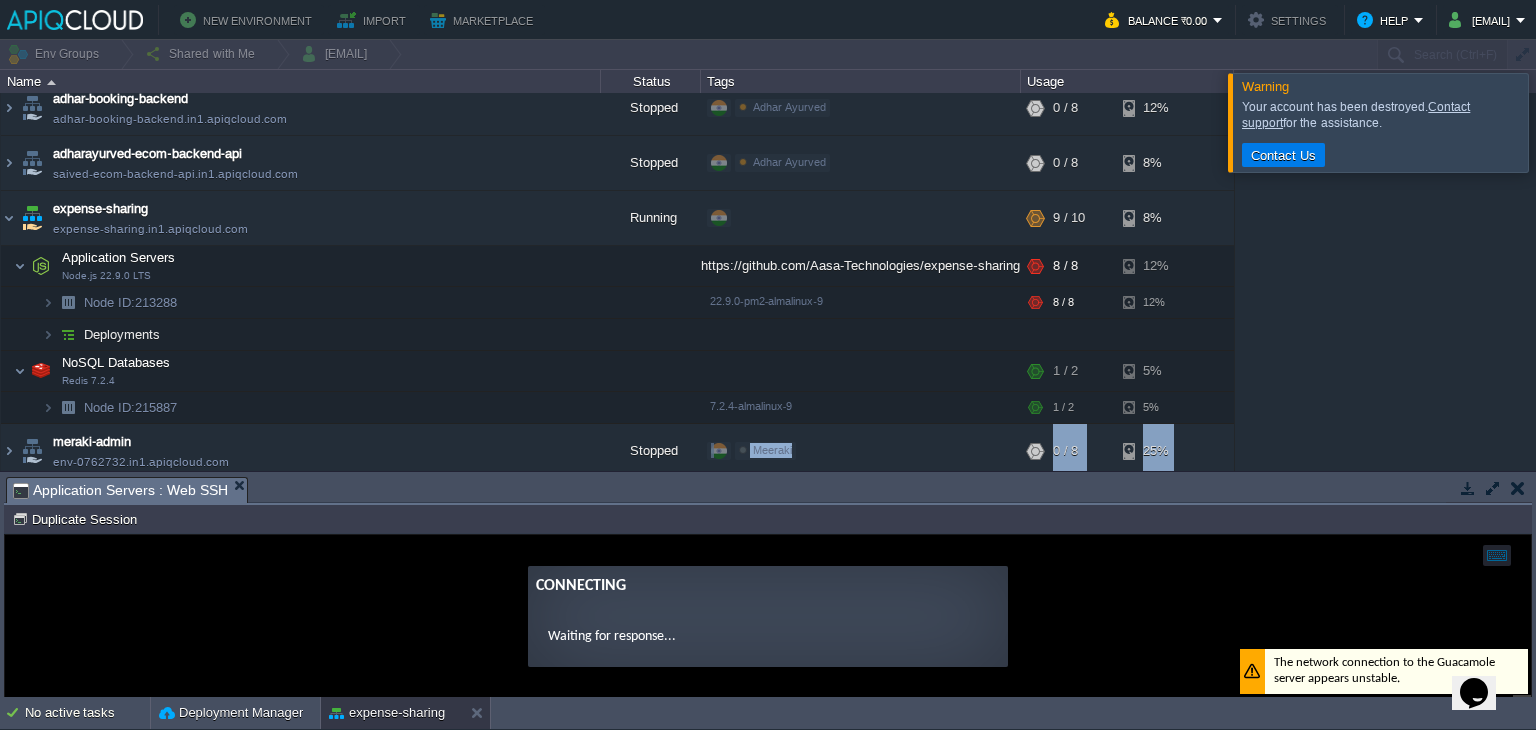 click on "Tasks Activity Log Archive Git / SVN Application Servers : Web SSH" at bounding box center (768, 490) 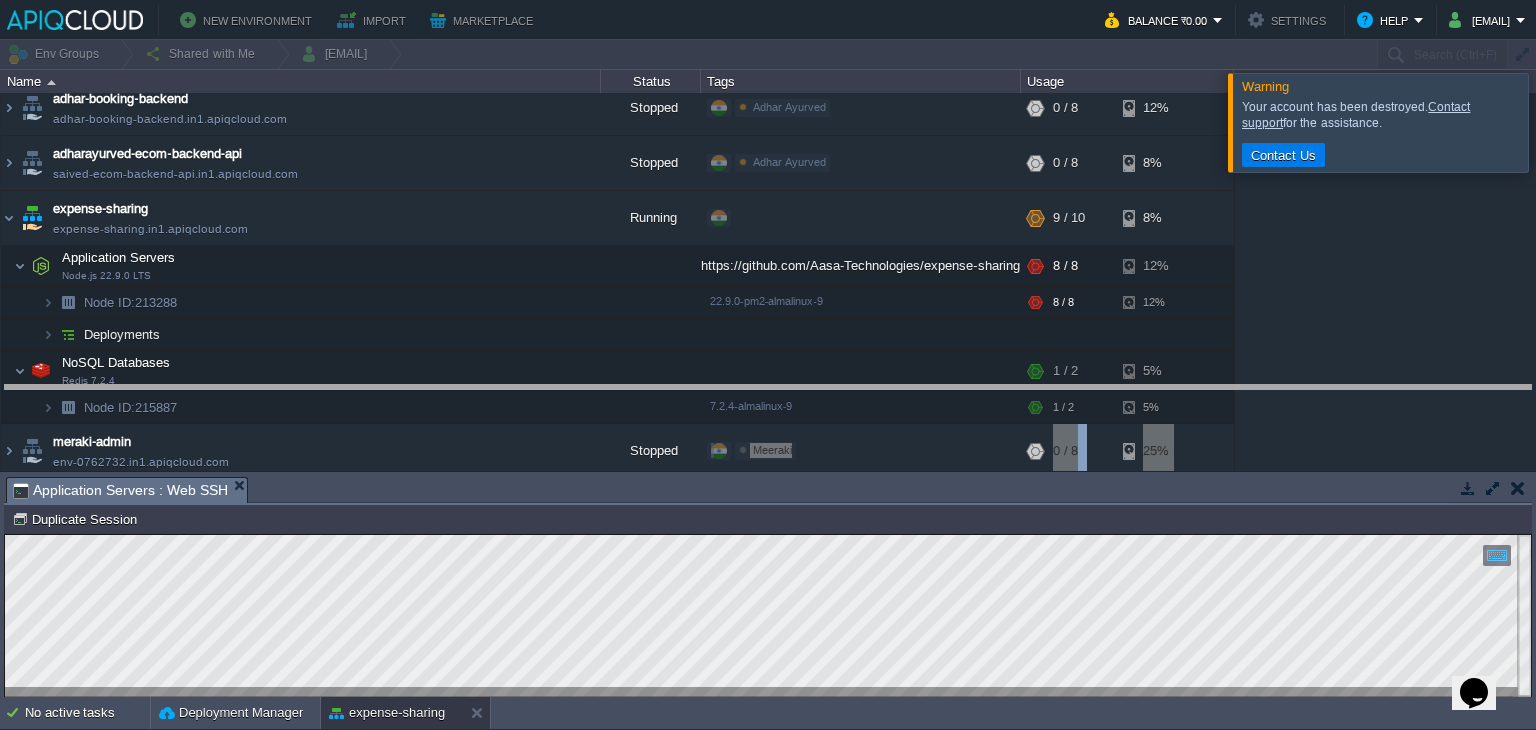 drag, startPoint x: 642, startPoint y: 505, endPoint x: 651, endPoint y: 387, distance: 118.34272 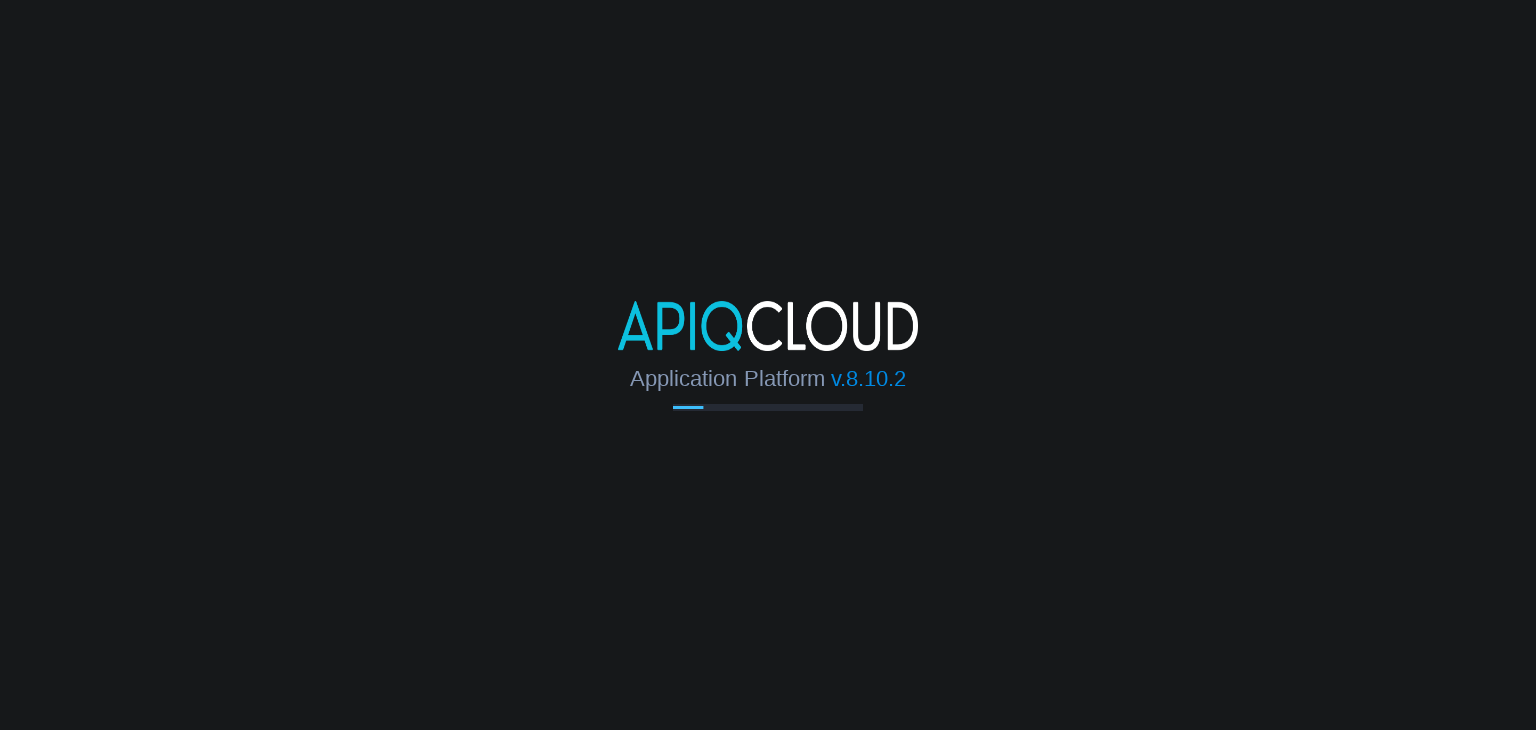 scroll, scrollTop: 0, scrollLeft: 0, axis: both 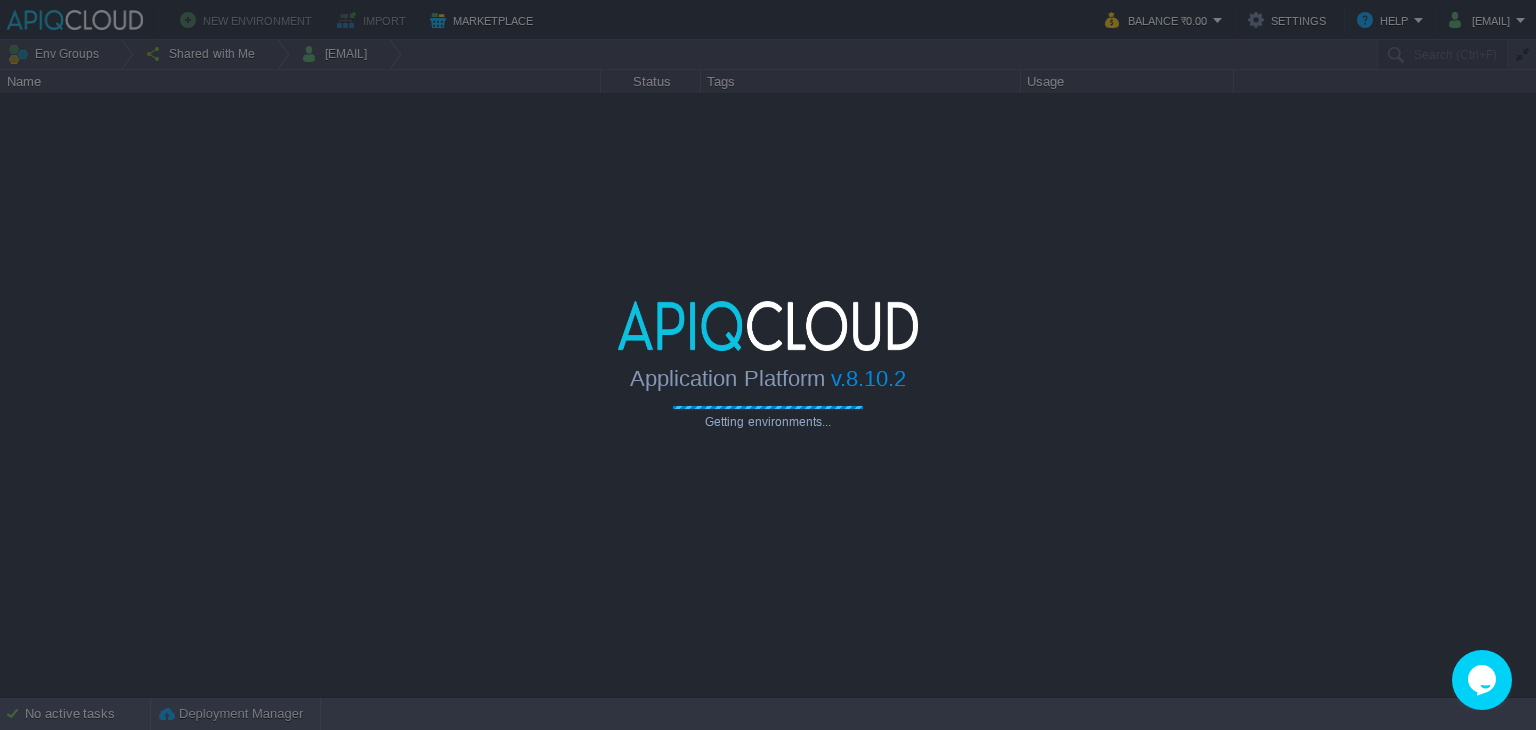 type on "Search (Ctrl+F)" 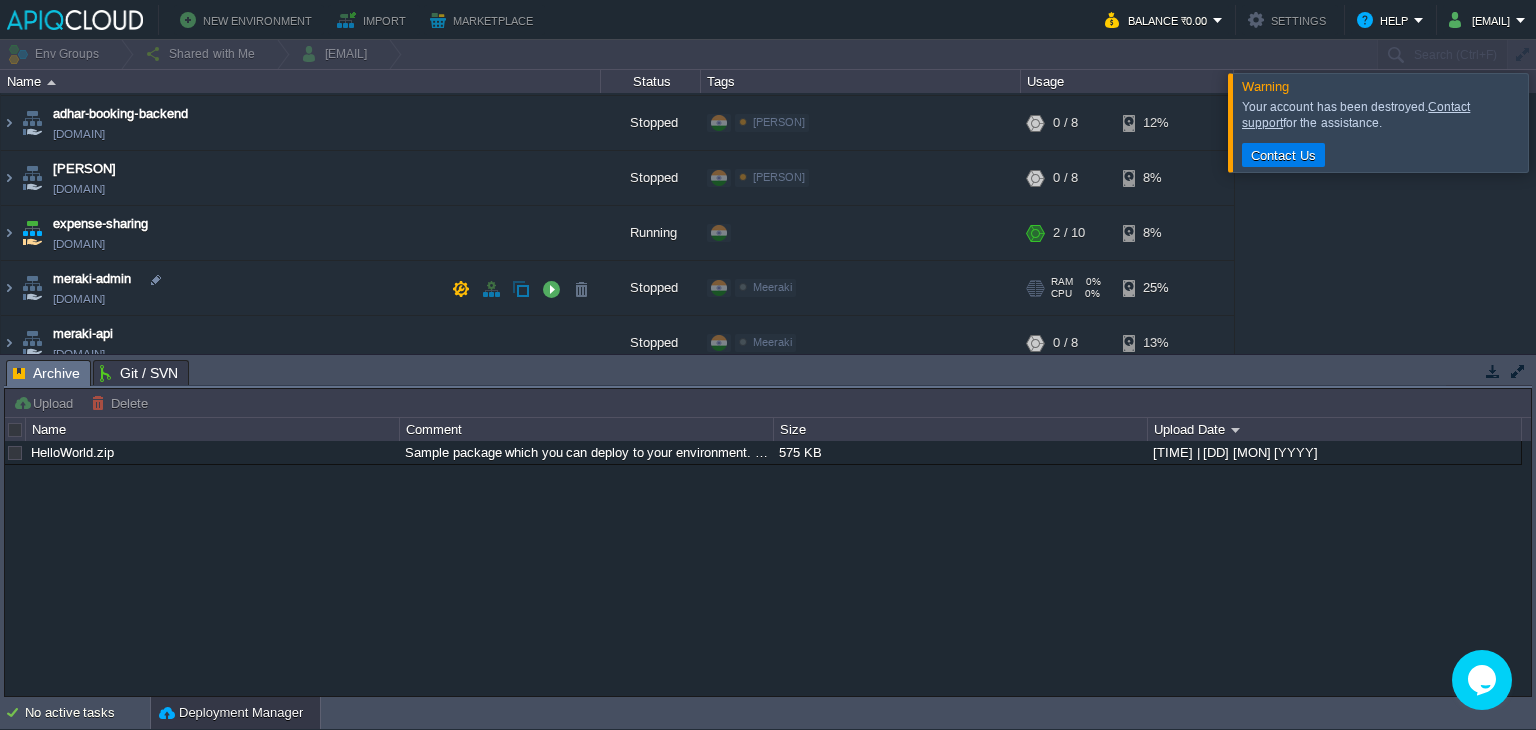 scroll, scrollTop: 159, scrollLeft: 0, axis: vertical 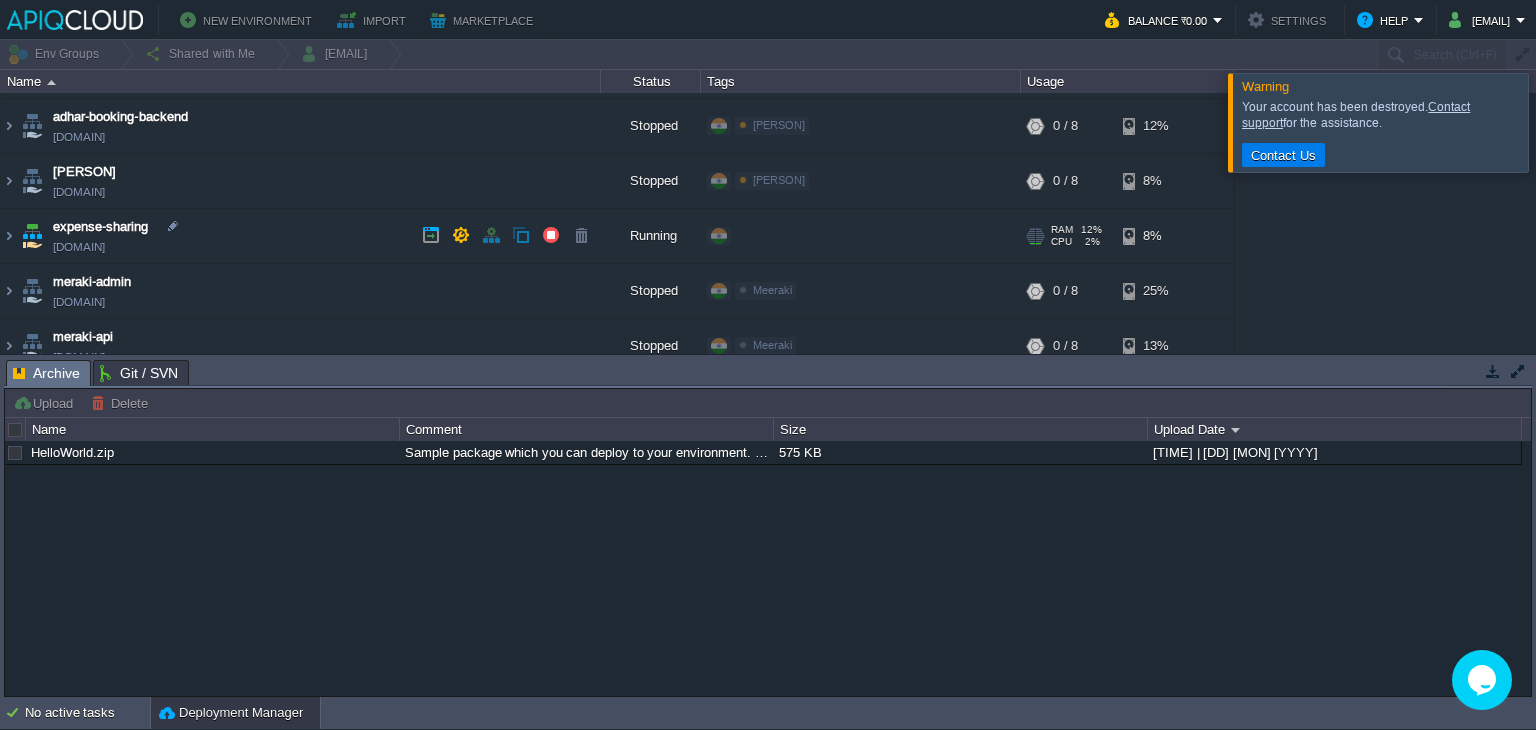 click on "[DOMAIN]" at bounding box center [79, 247] 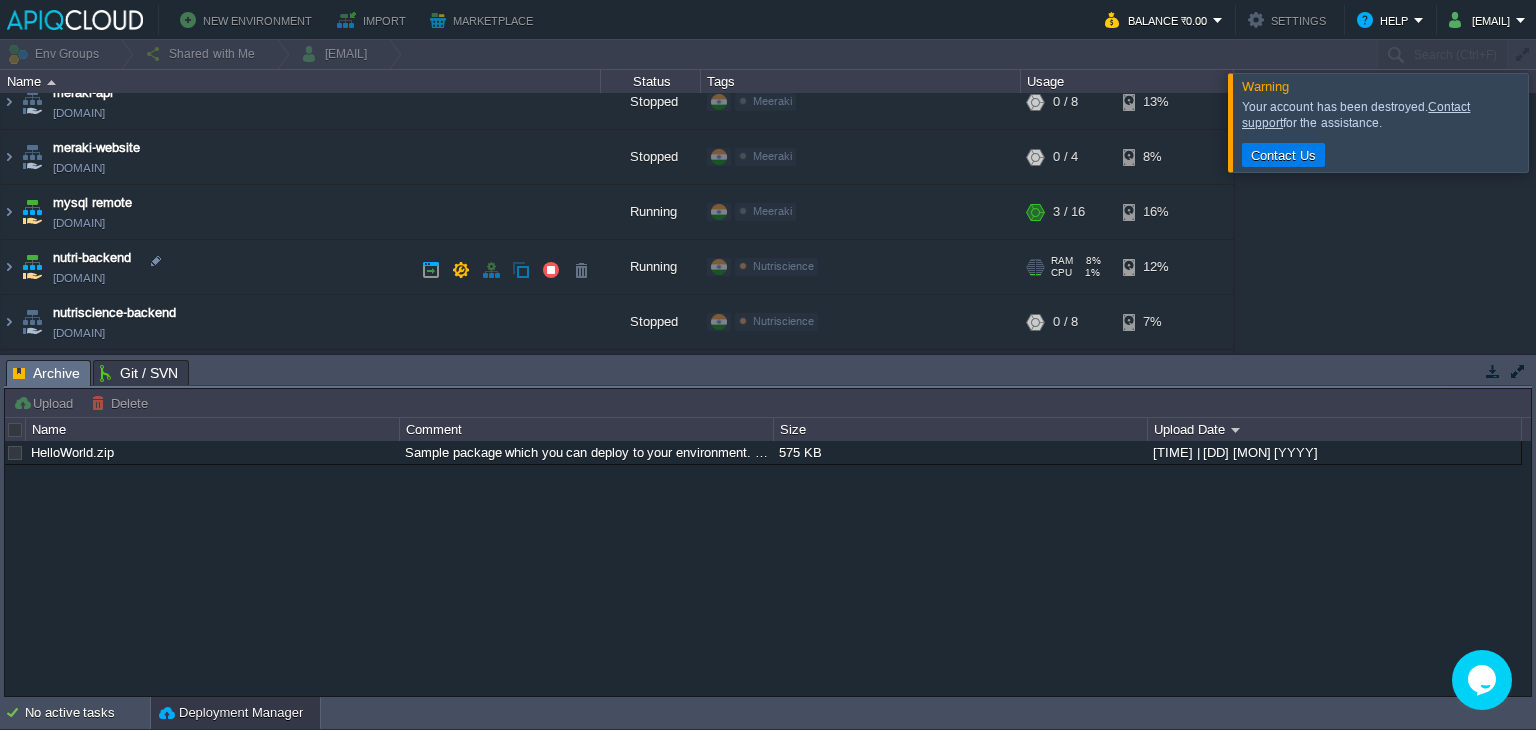 scroll, scrollTop: 724, scrollLeft: 0, axis: vertical 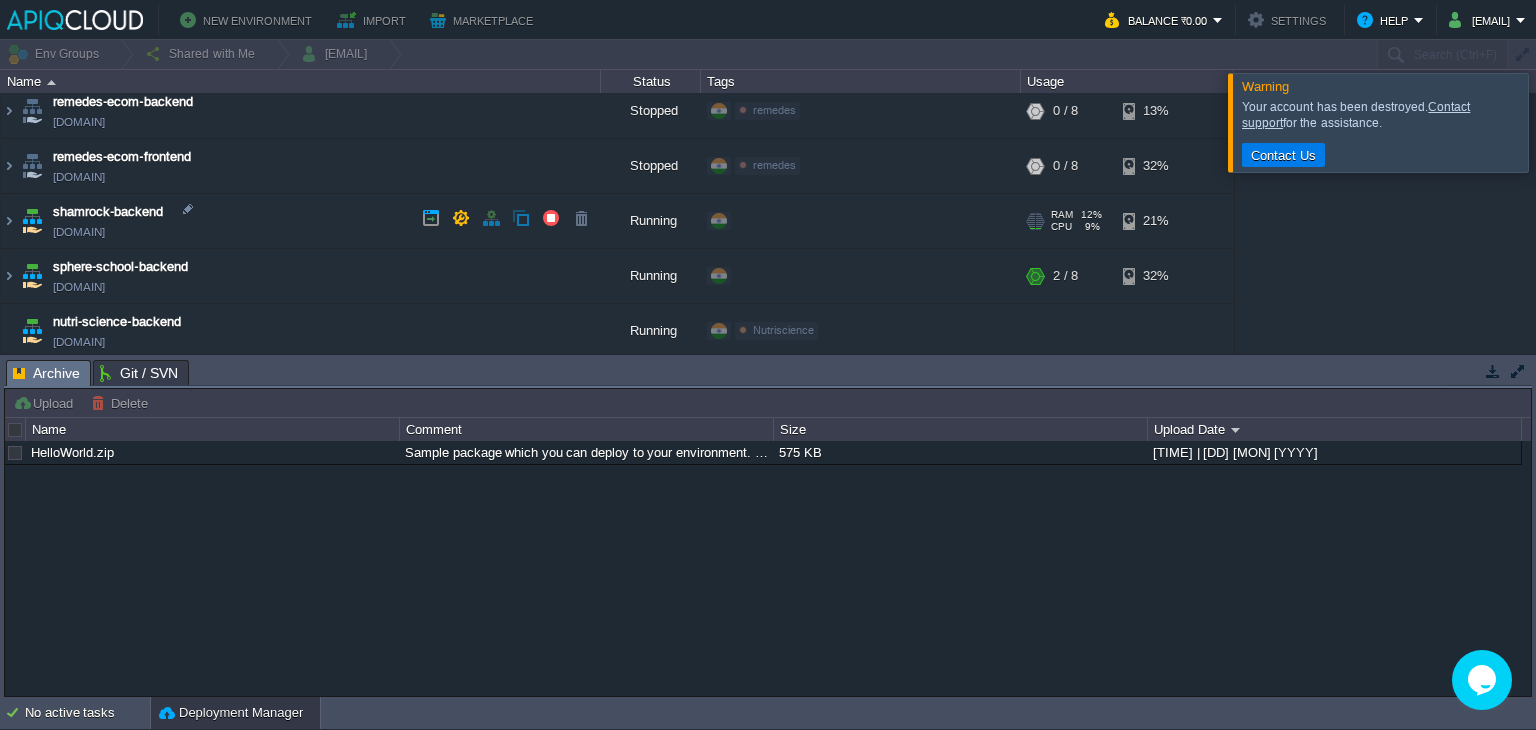click on "shamrock-backend shamrock-backend.in1.apiqcloud.com" at bounding box center [301, 221] 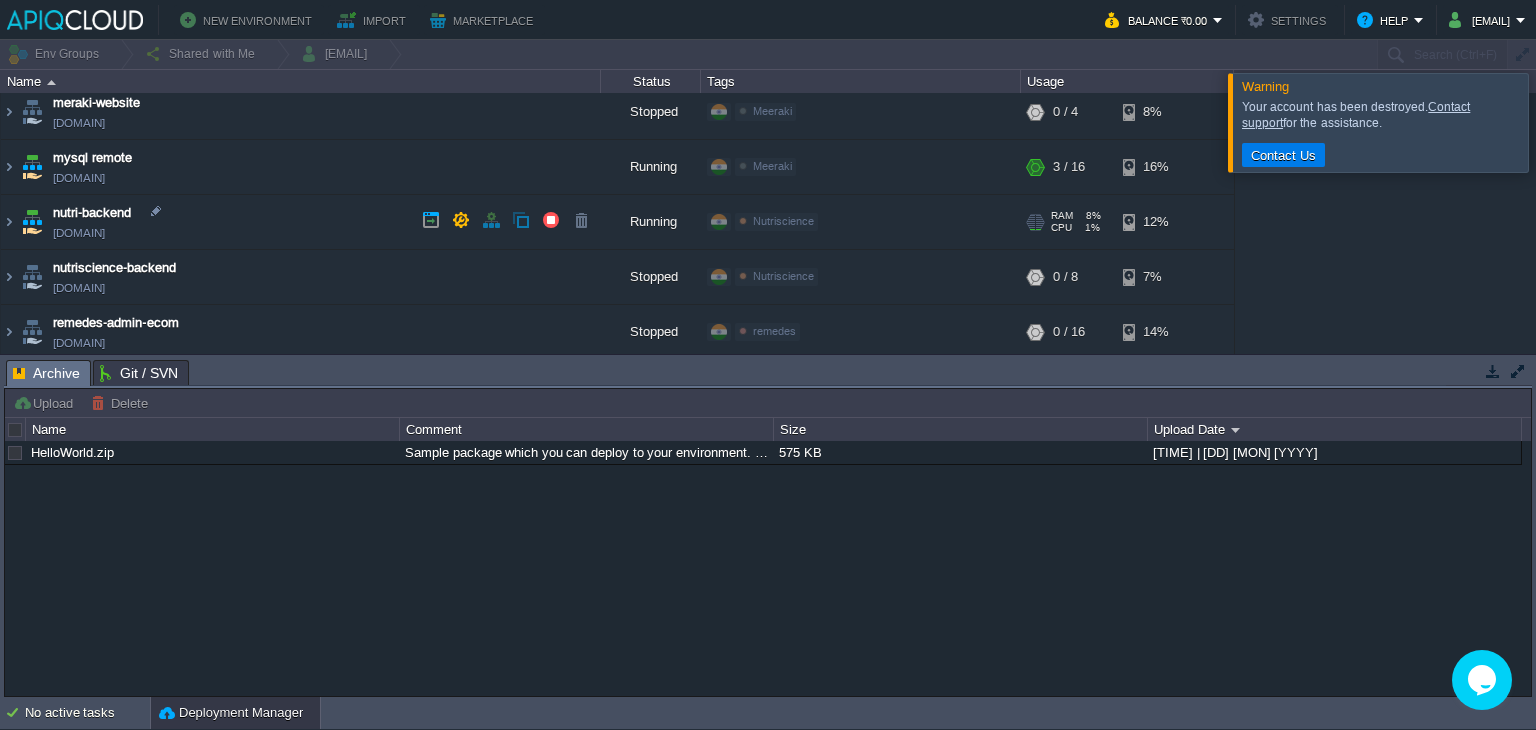scroll, scrollTop: 446, scrollLeft: 0, axis: vertical 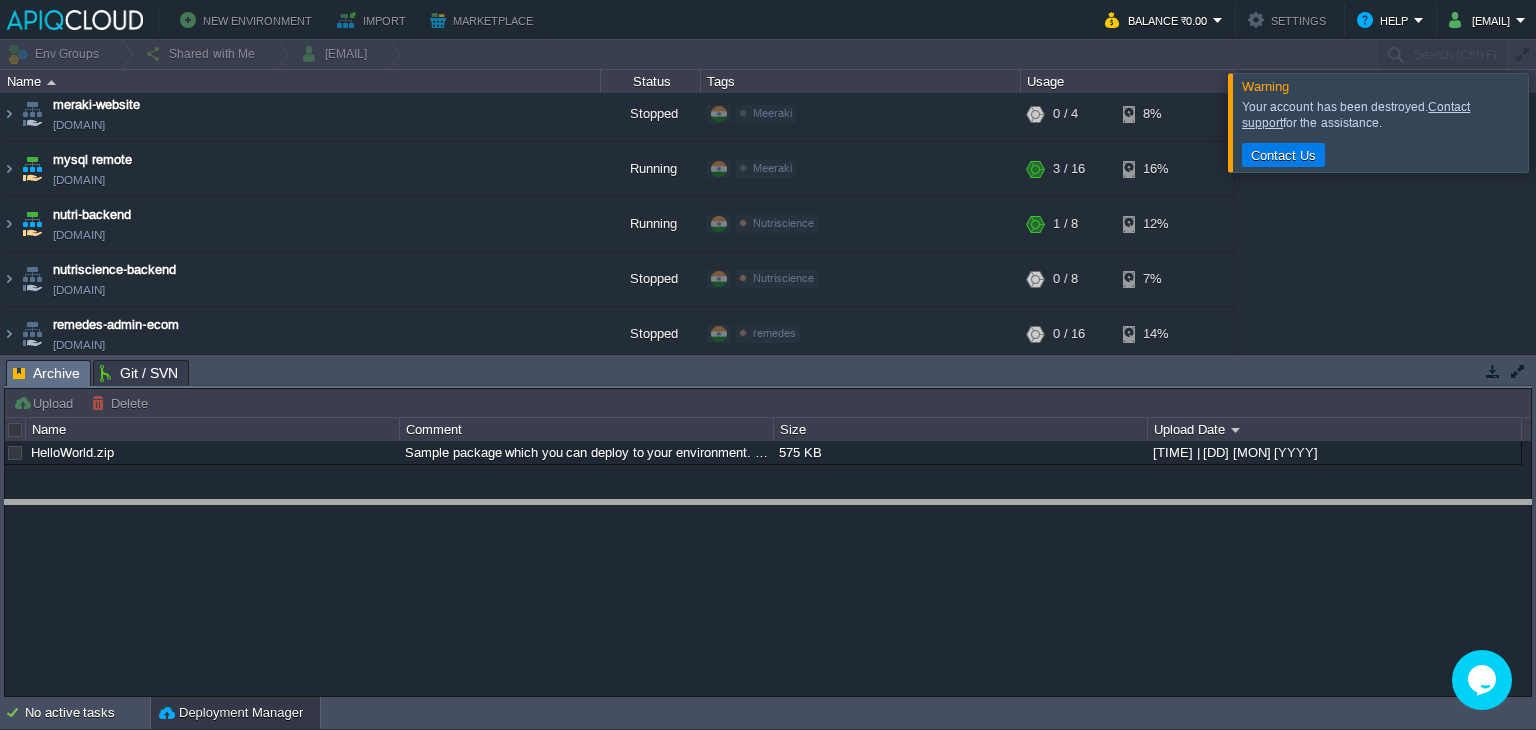 drag, startPoint x: 309, startPoint y: 385, endPoint x: 335, endPoint y: 537, distance: 154.20766 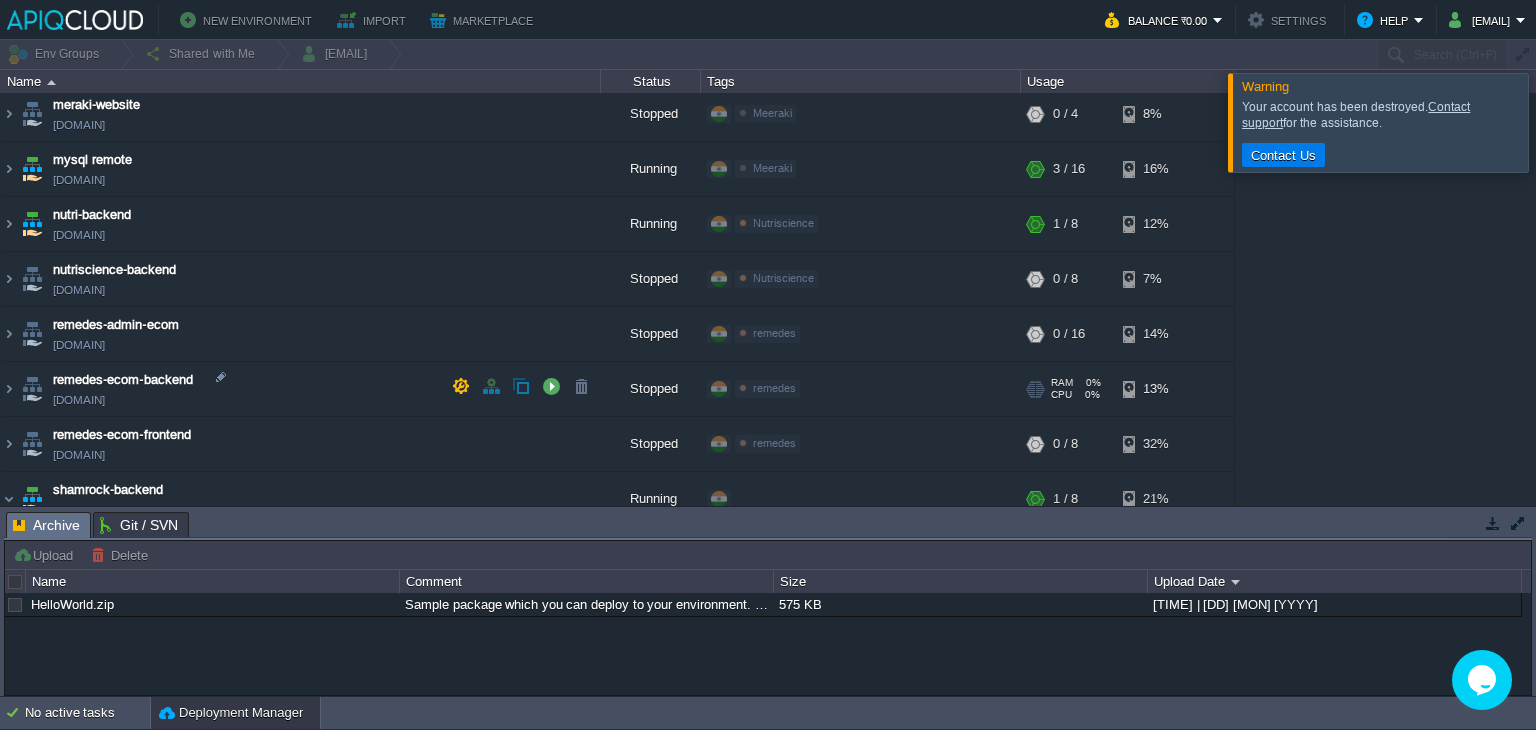 scroll, scrollTop: 677, scrollLeft: 0, axis: vertical 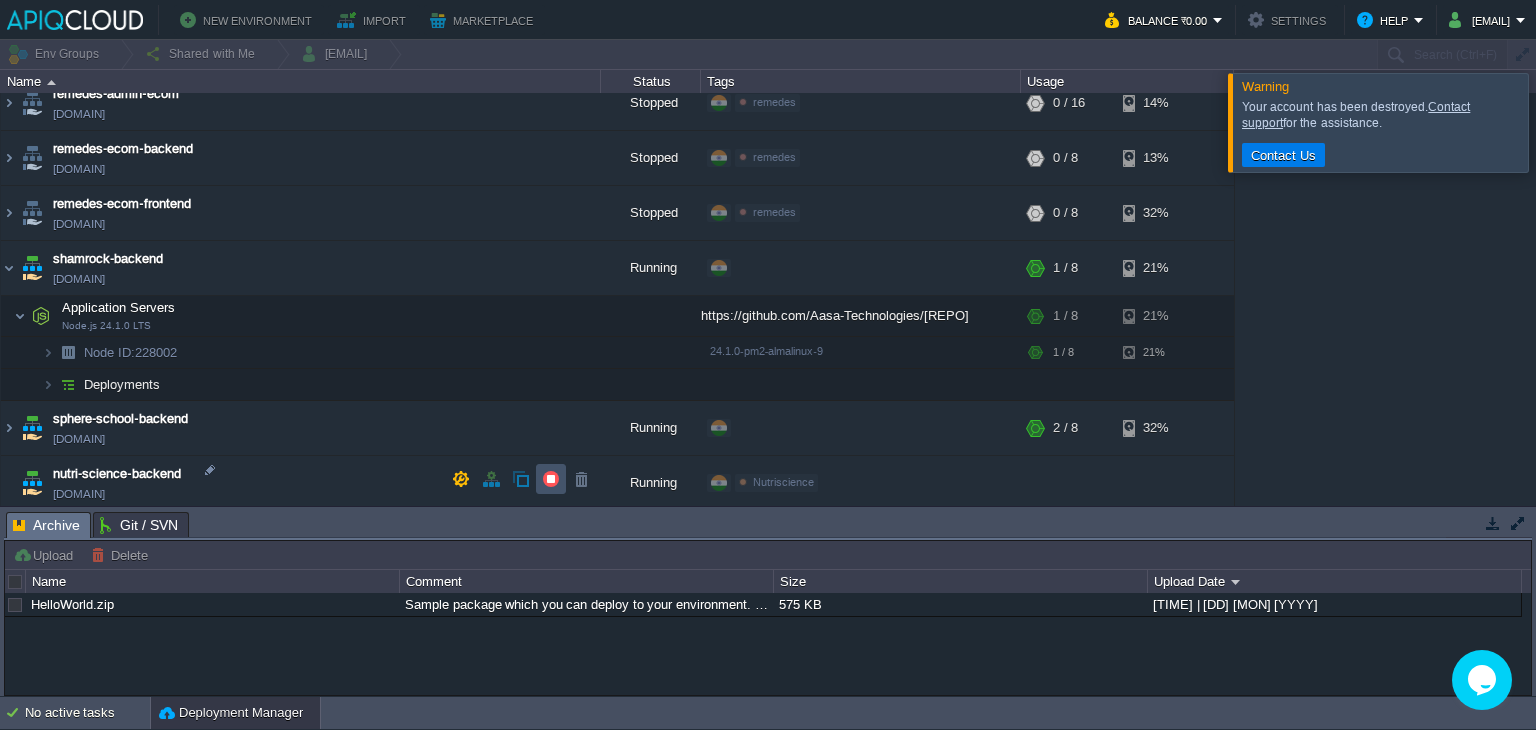 click at bounding box center (551, 479) 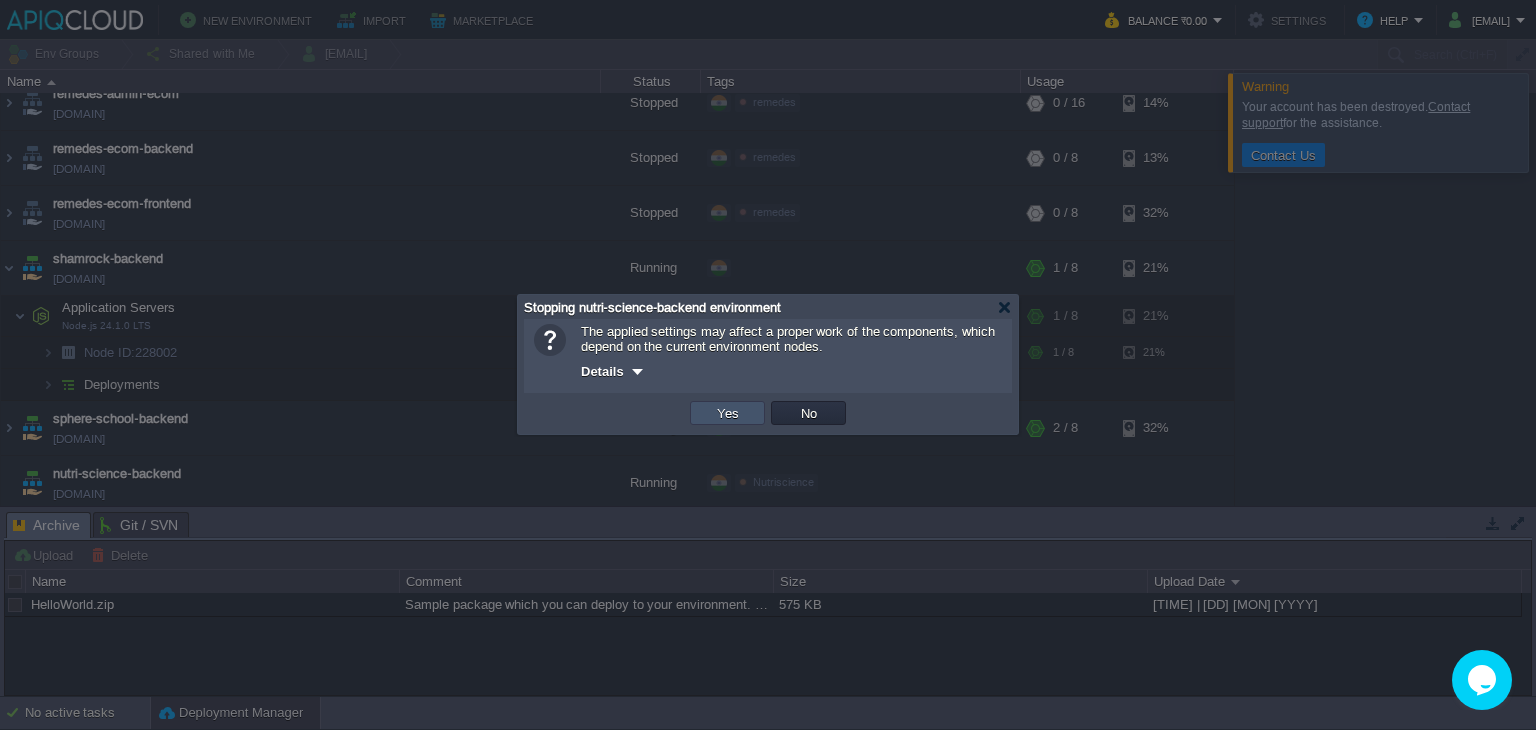 click on "Yes" at bounding box center [728, 413] 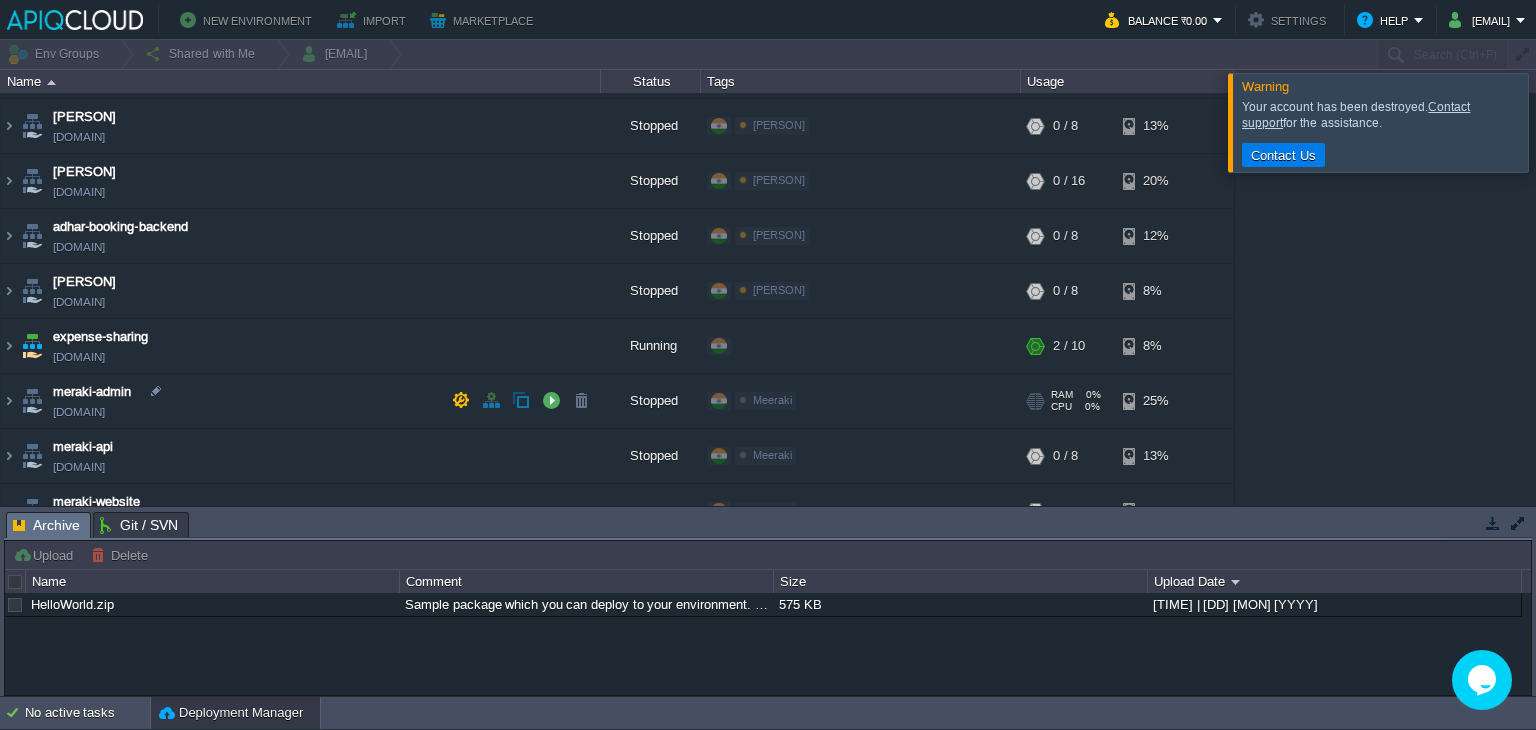 scroll, scrollTop: 0, scrollLeft: 0, axis: both 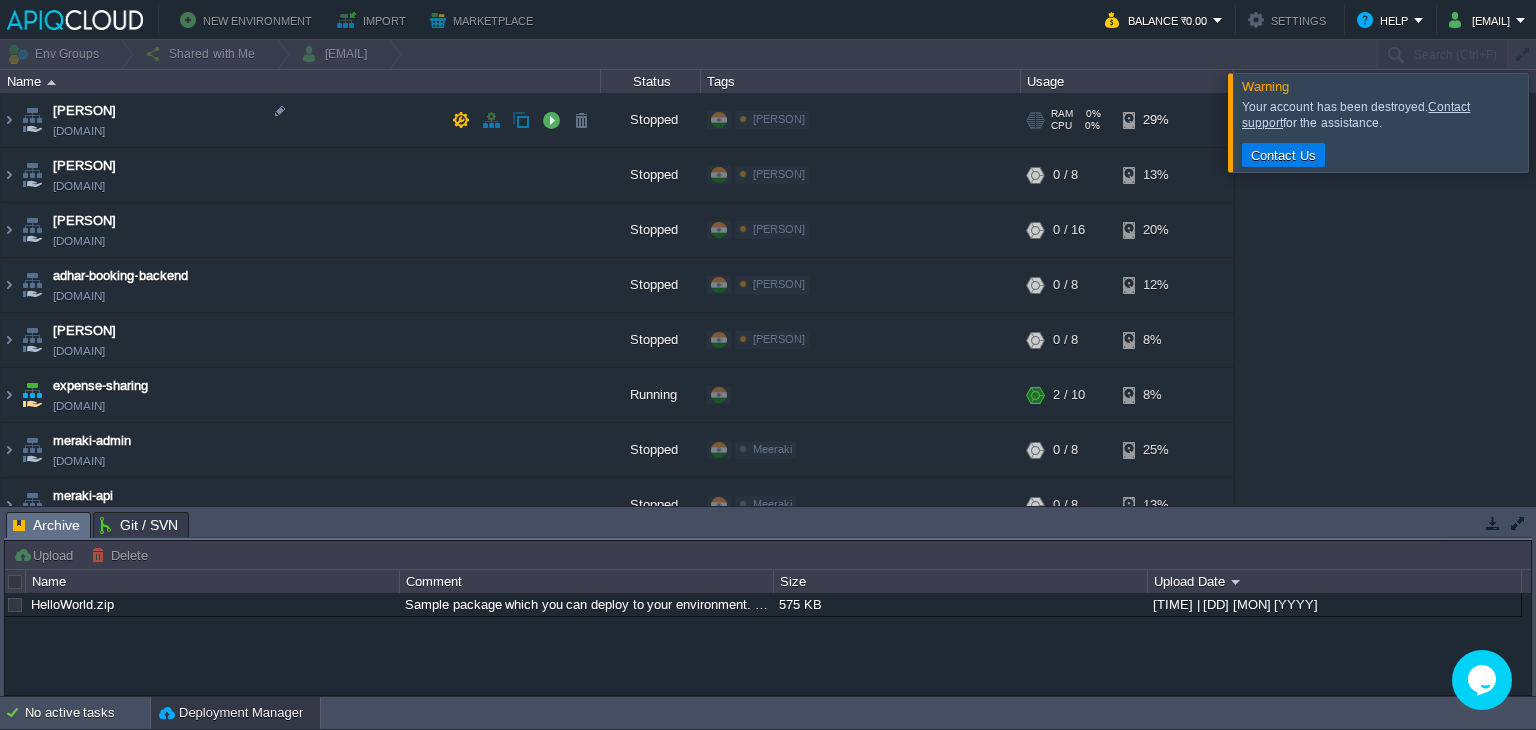 click on "Stopped" at bounding box center (651, 120) 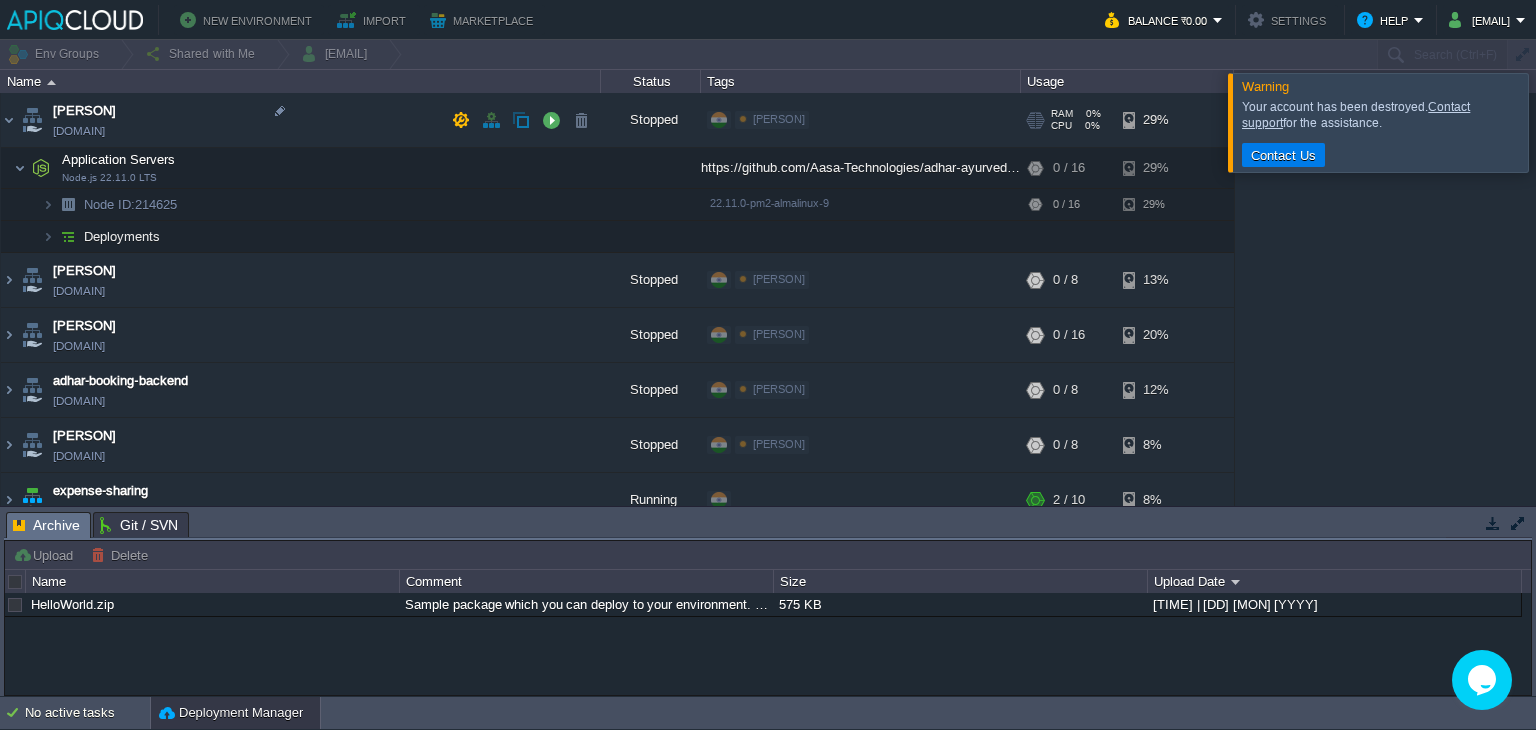 click on "Stopped" at bounding box center [651, 120] 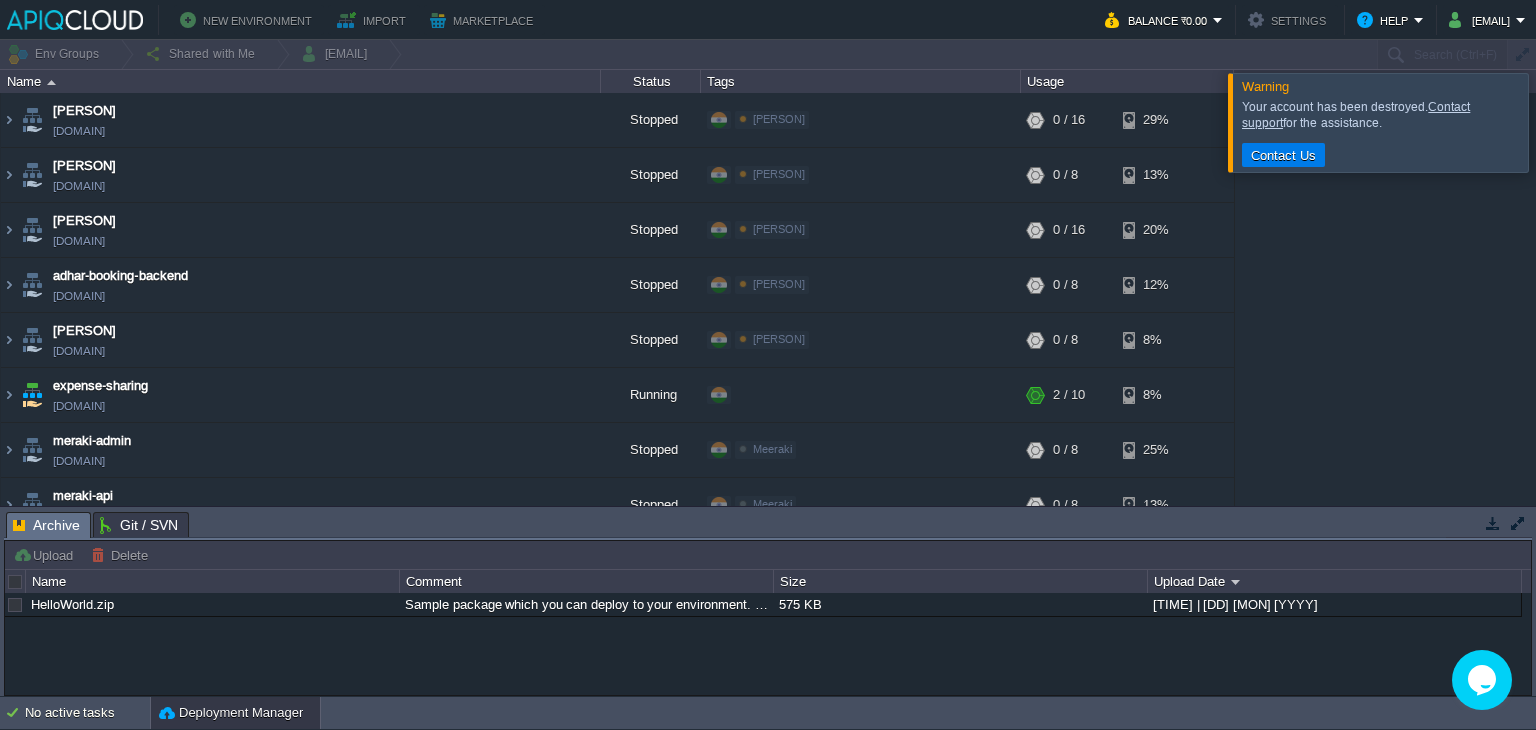 click on "Status" at bounding box center (651, 81) 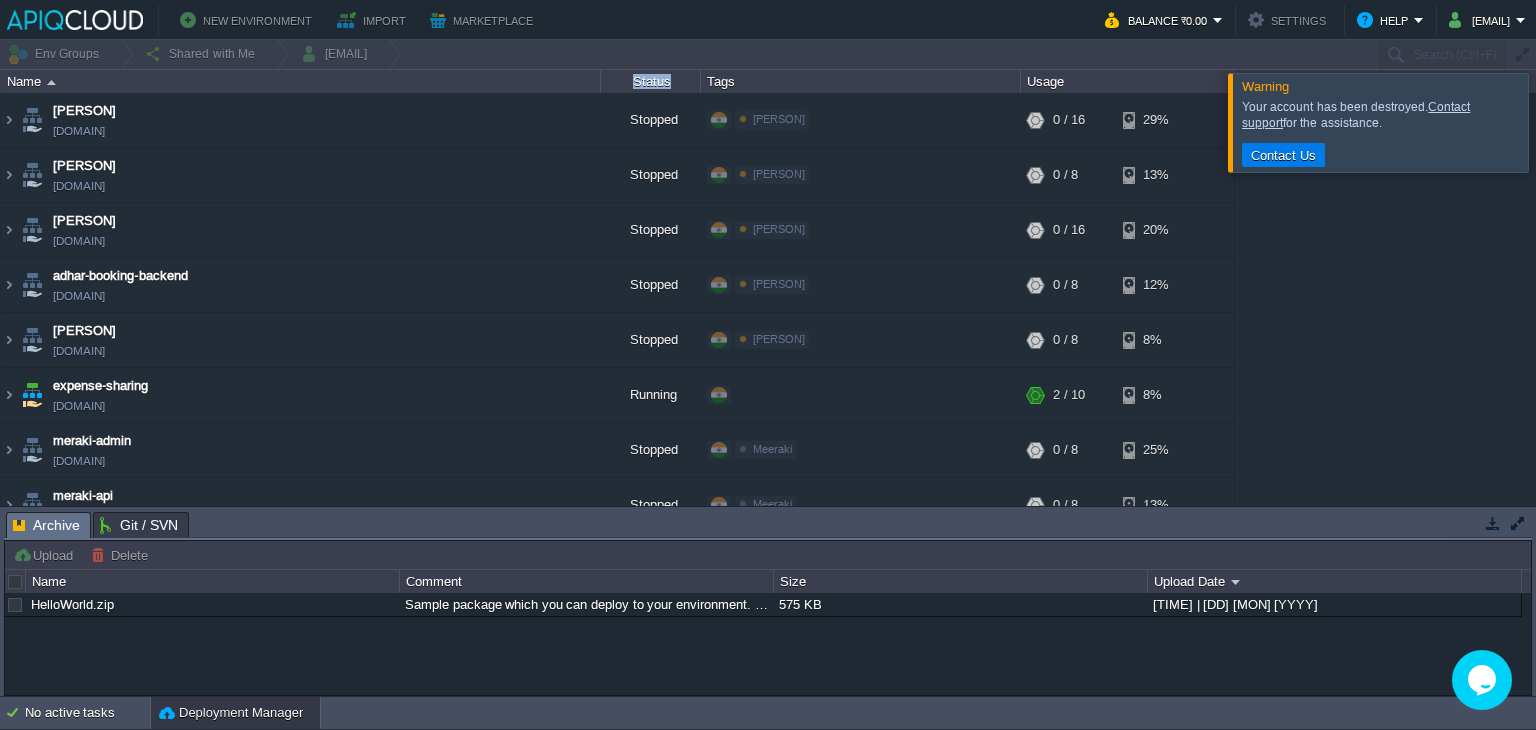 click on "Status" at bounding box center (651, 81) 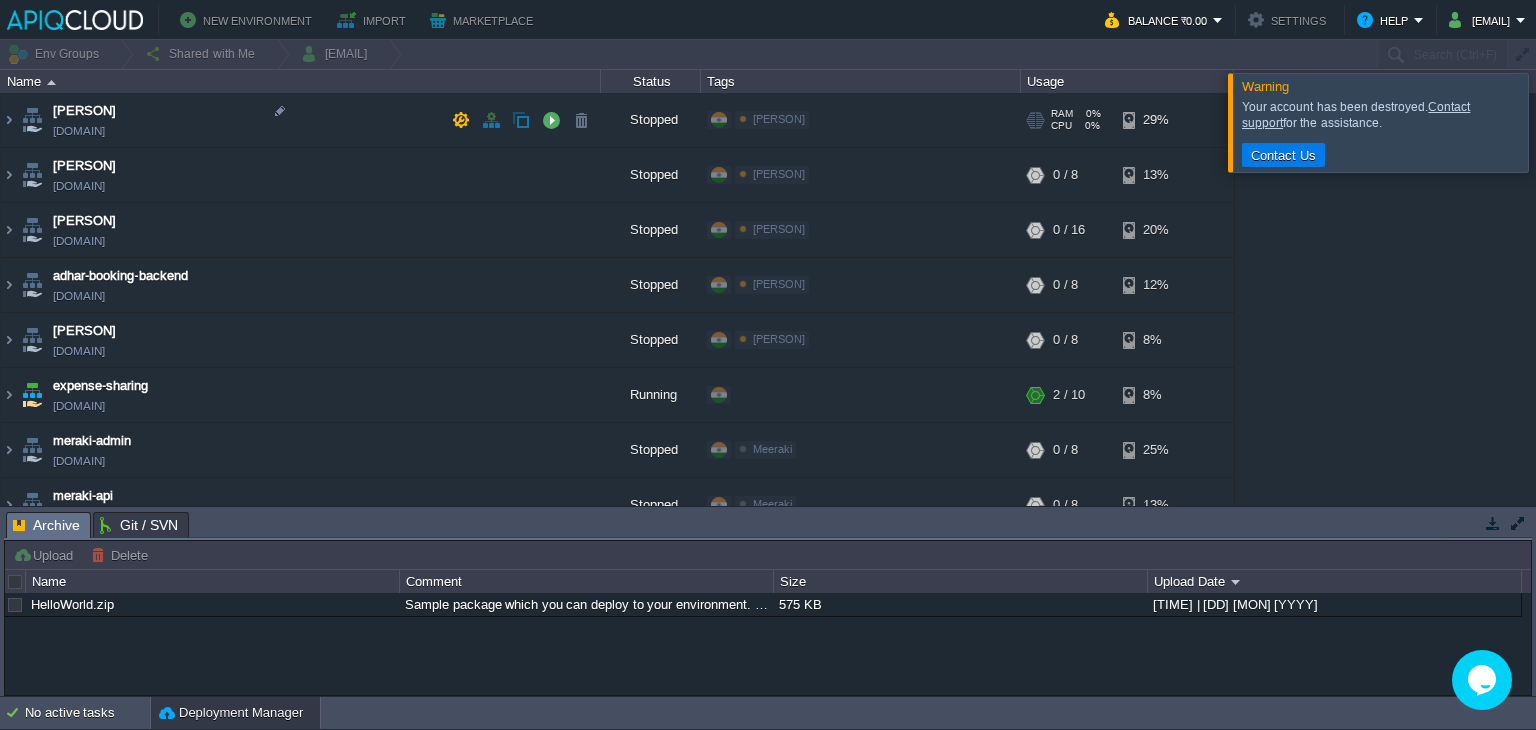 click on "Adhar Ayurved                           Edit" at bounding box center [861, 120] 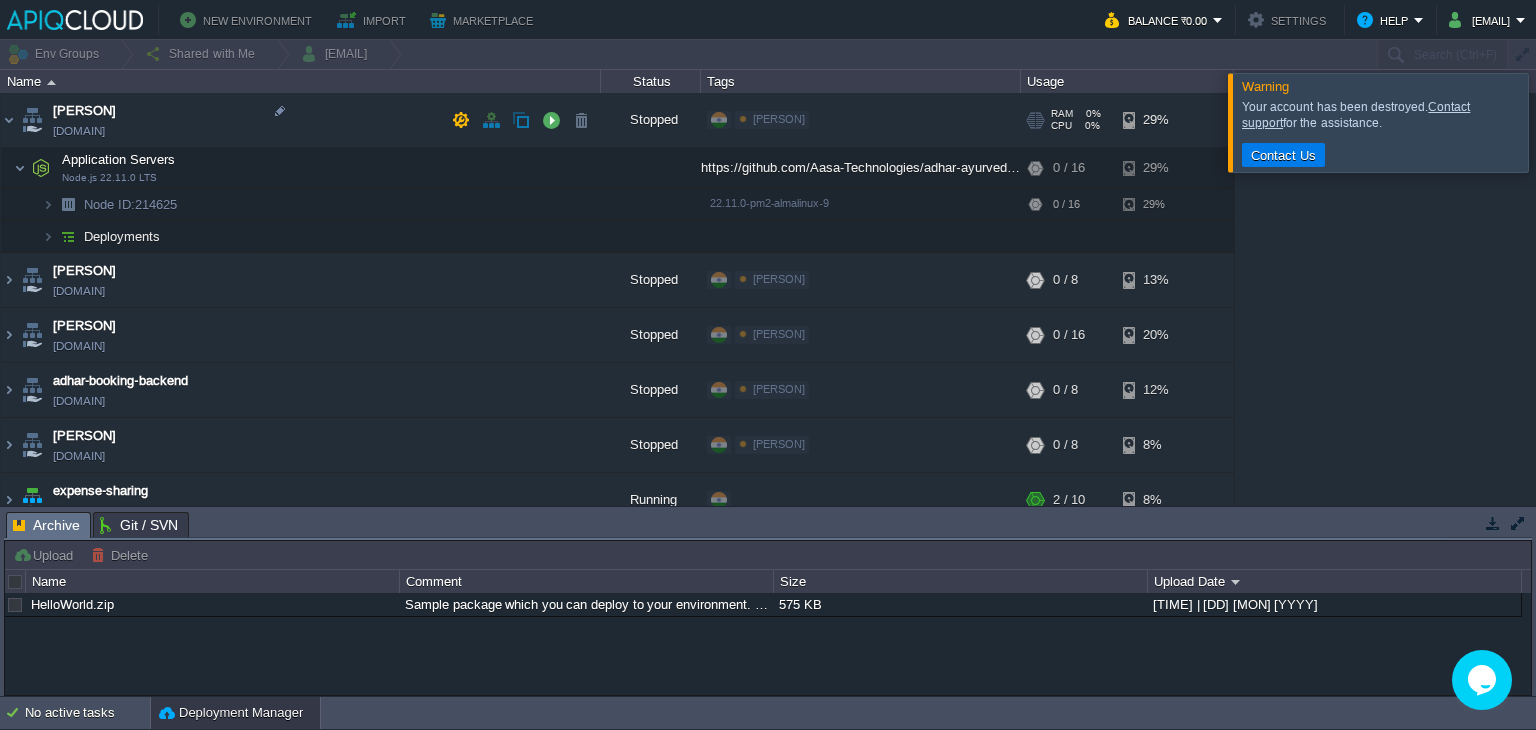 click on "Adhar Ayurved                           Edit" at bounding box center [861, 120] 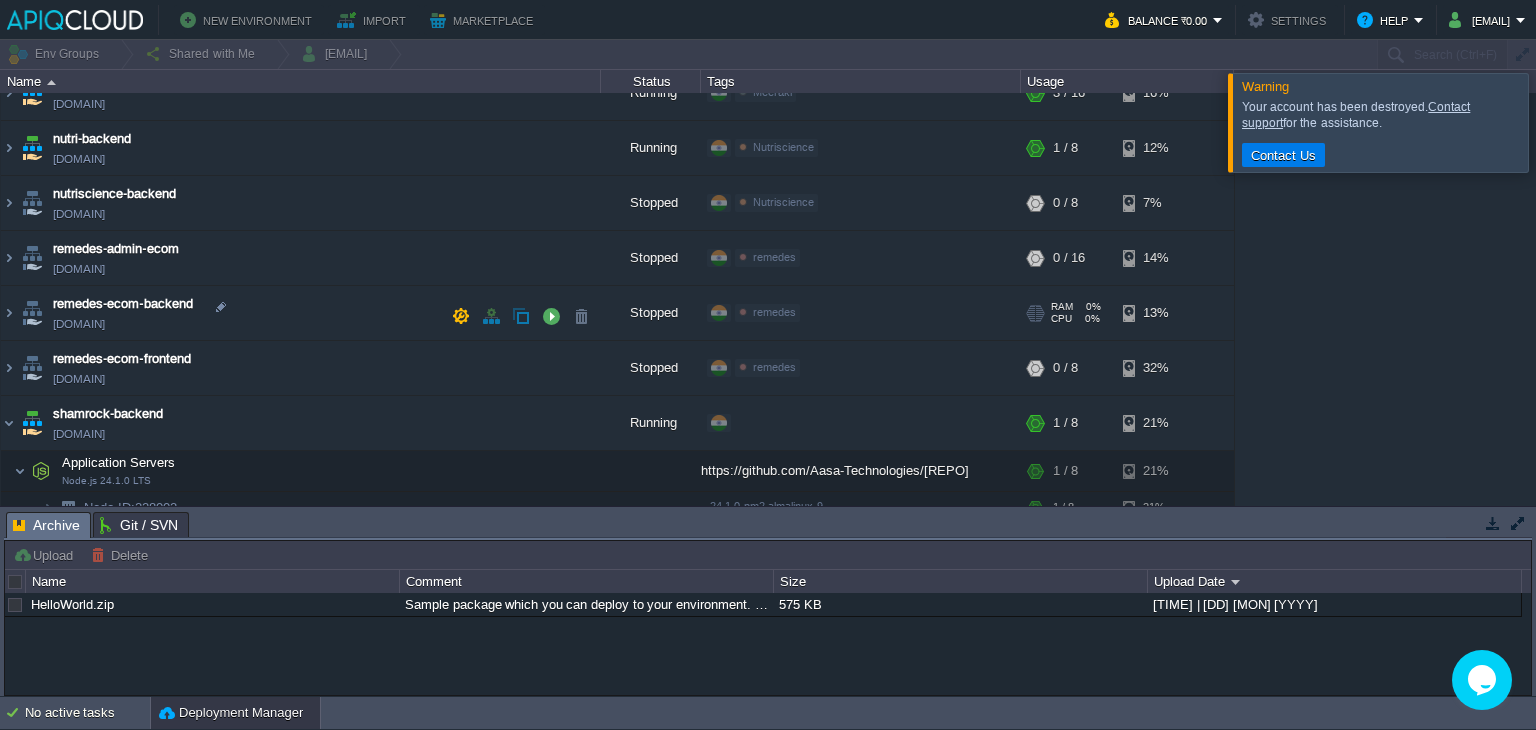 scroll, scrollTop: 677, scrollLeft: 0, axis: vertical 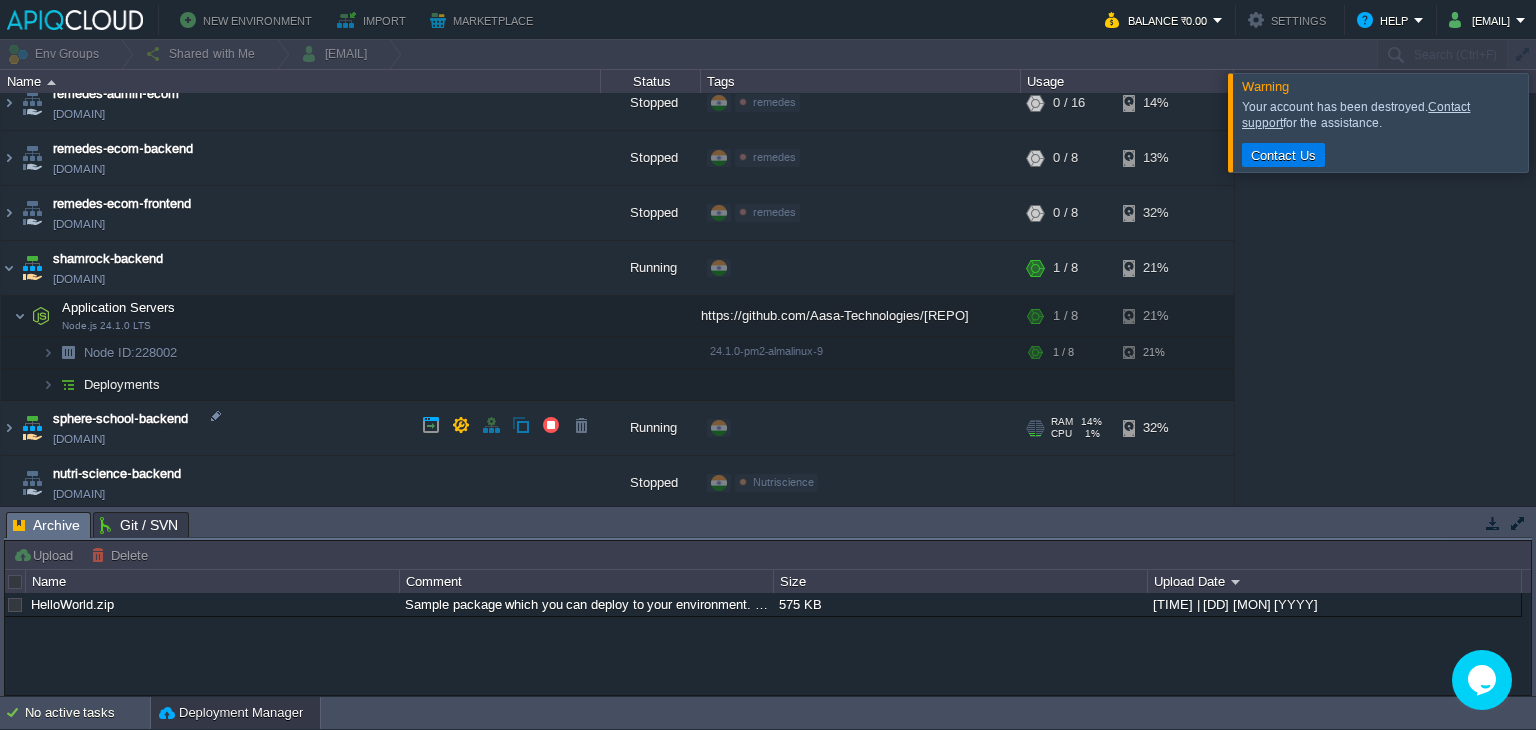 click on "sphere-school-backend.in1.apiqcloud.com" at bounding box center (79, 439) 